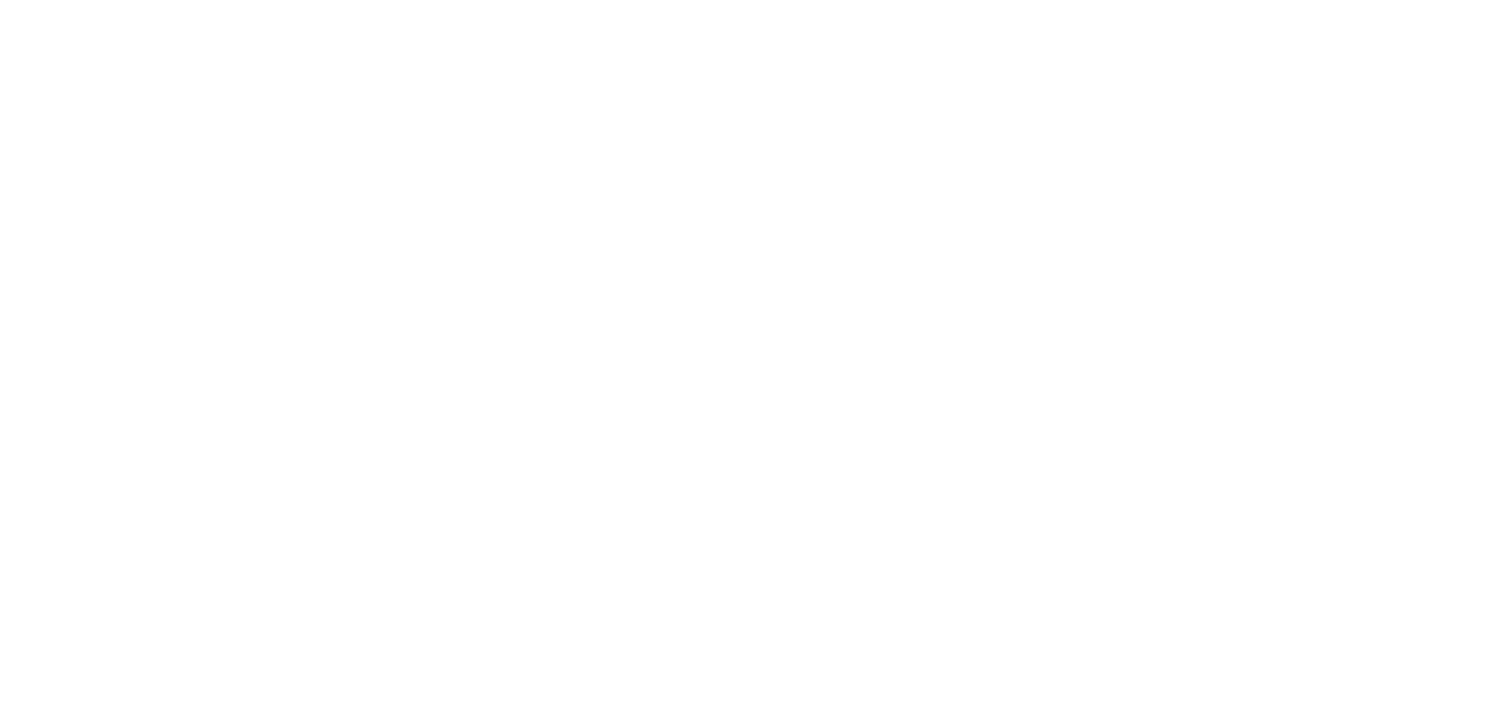 scroll, scrollTop: 0, scrollLeft: 0, axis: both 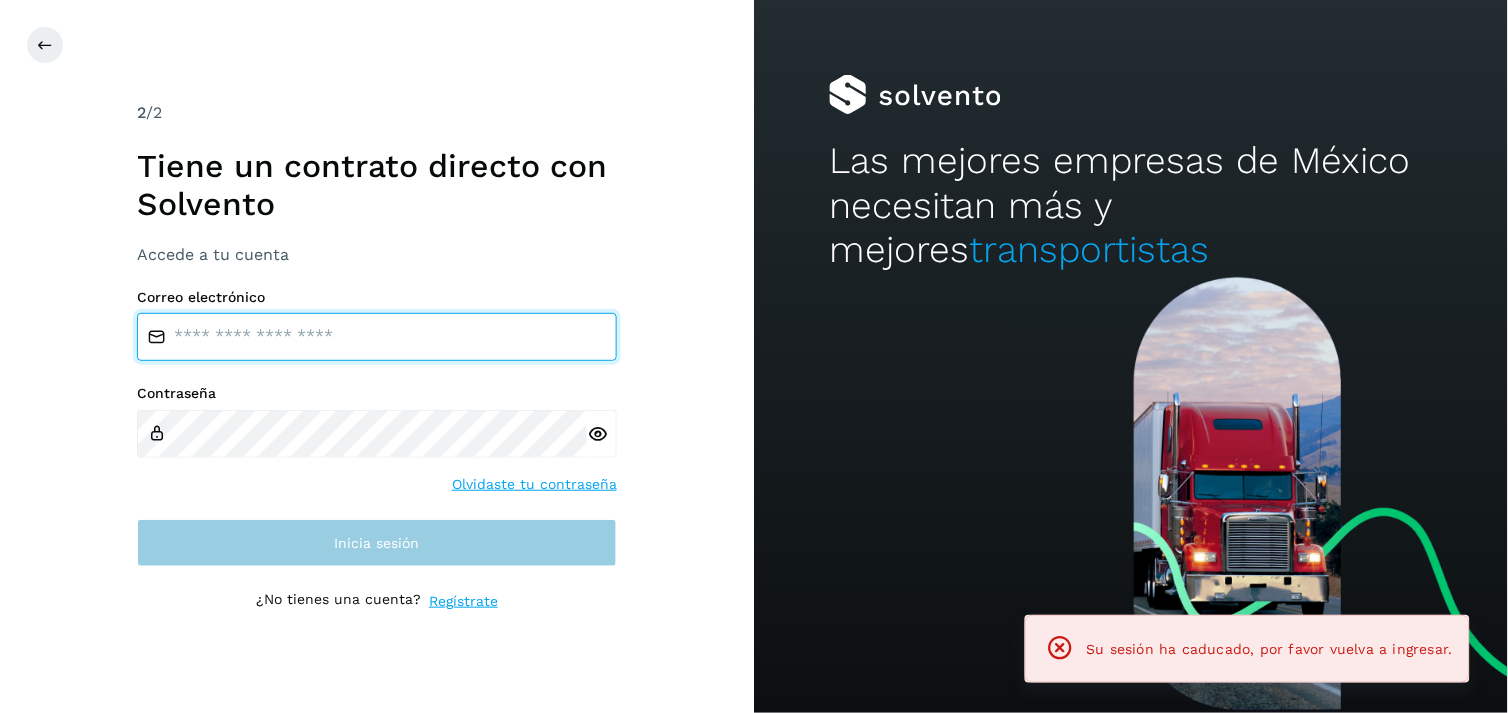 type on "**********" 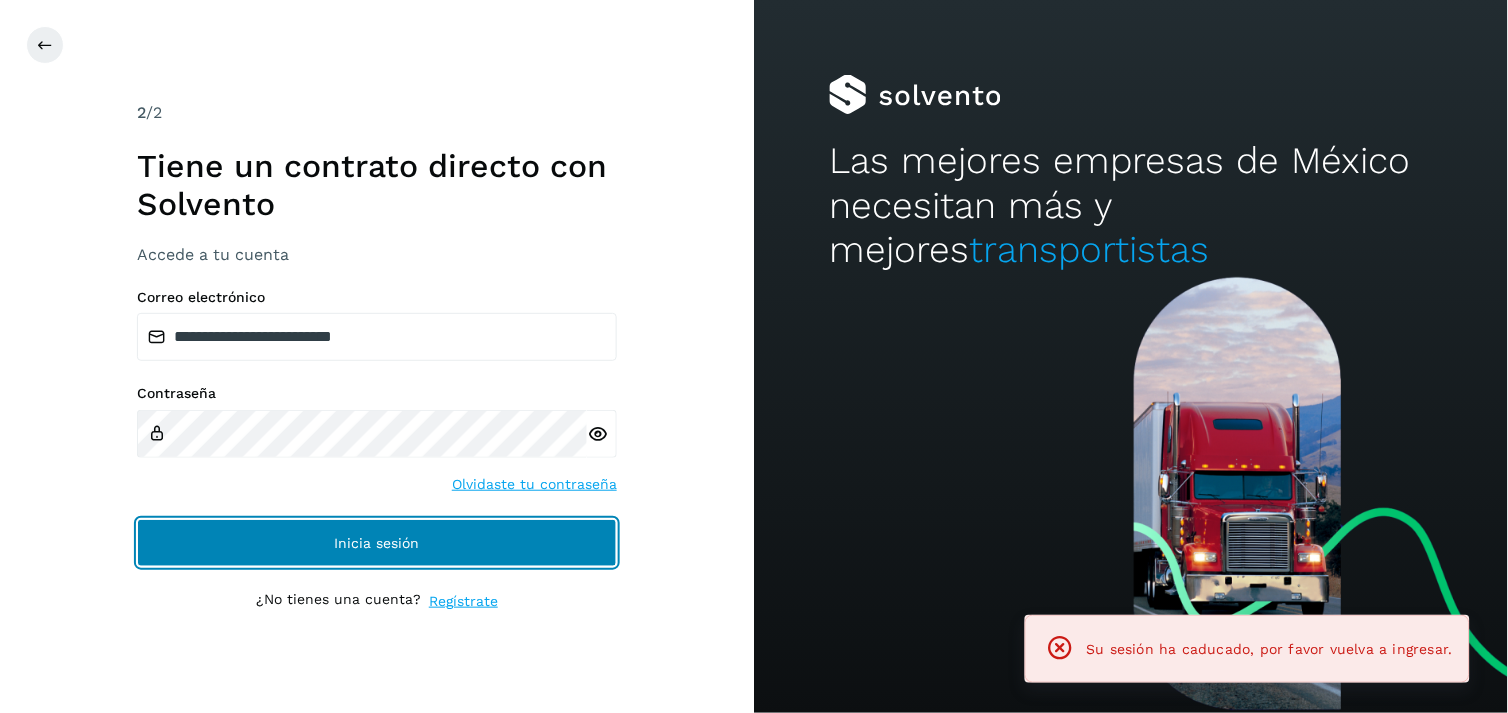 click on "Inicia sesión" 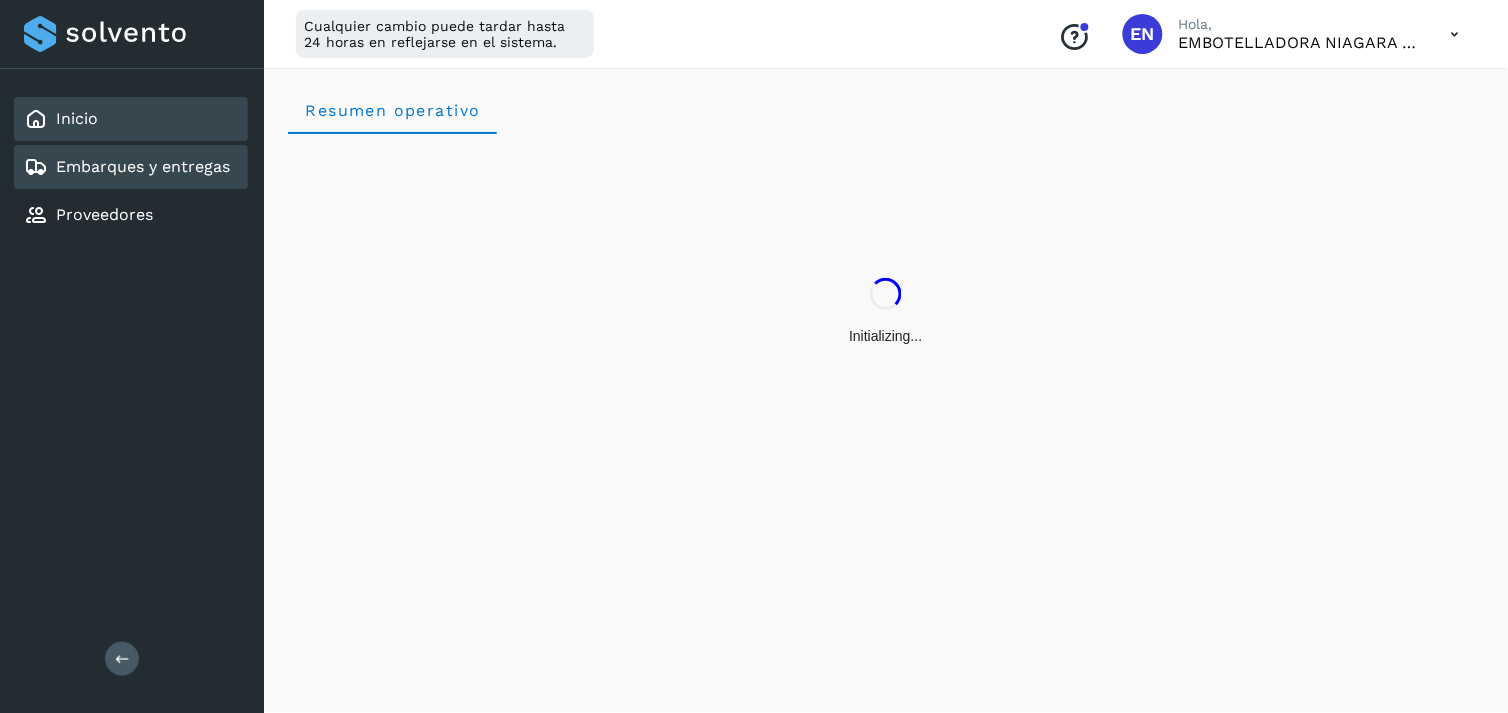 click on "Embarques y entregas" at bounding box center [143, 166] 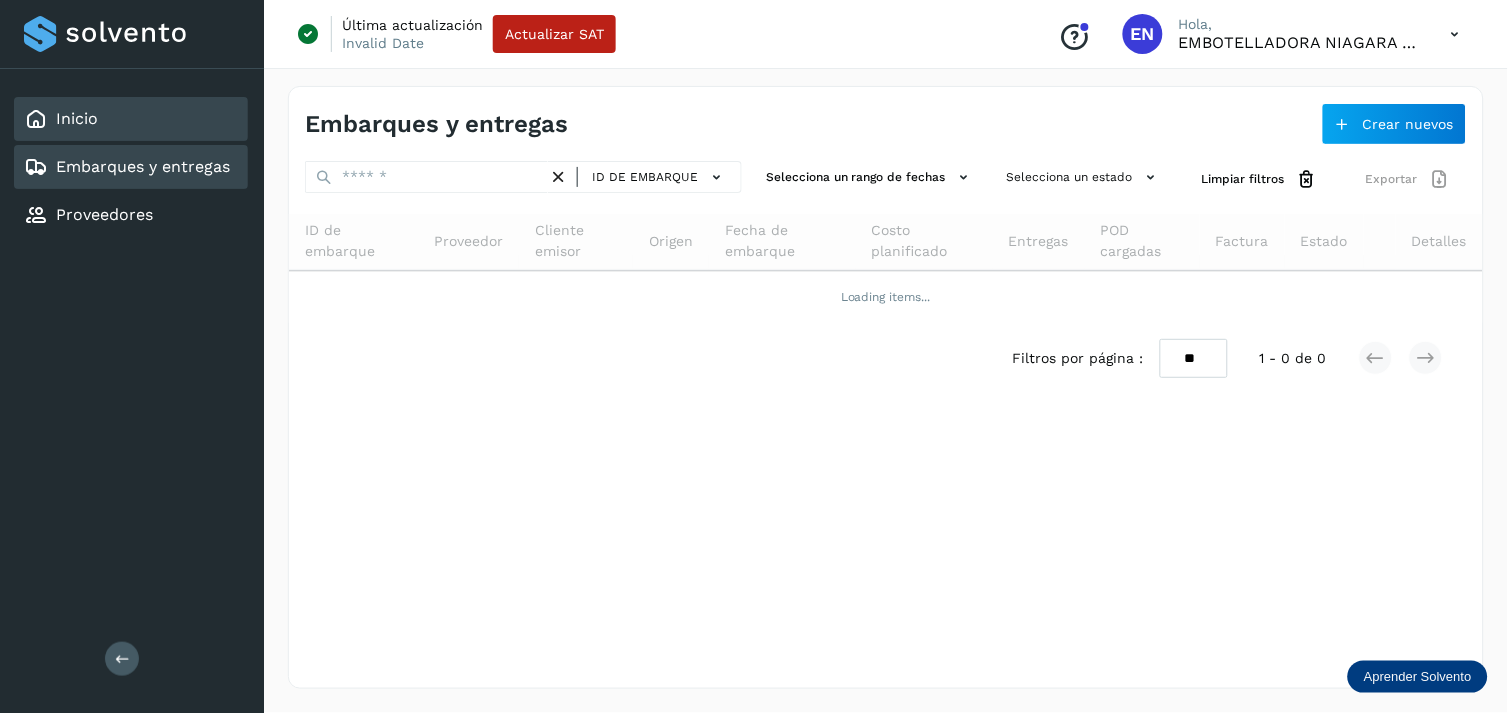 click on "Inicio" 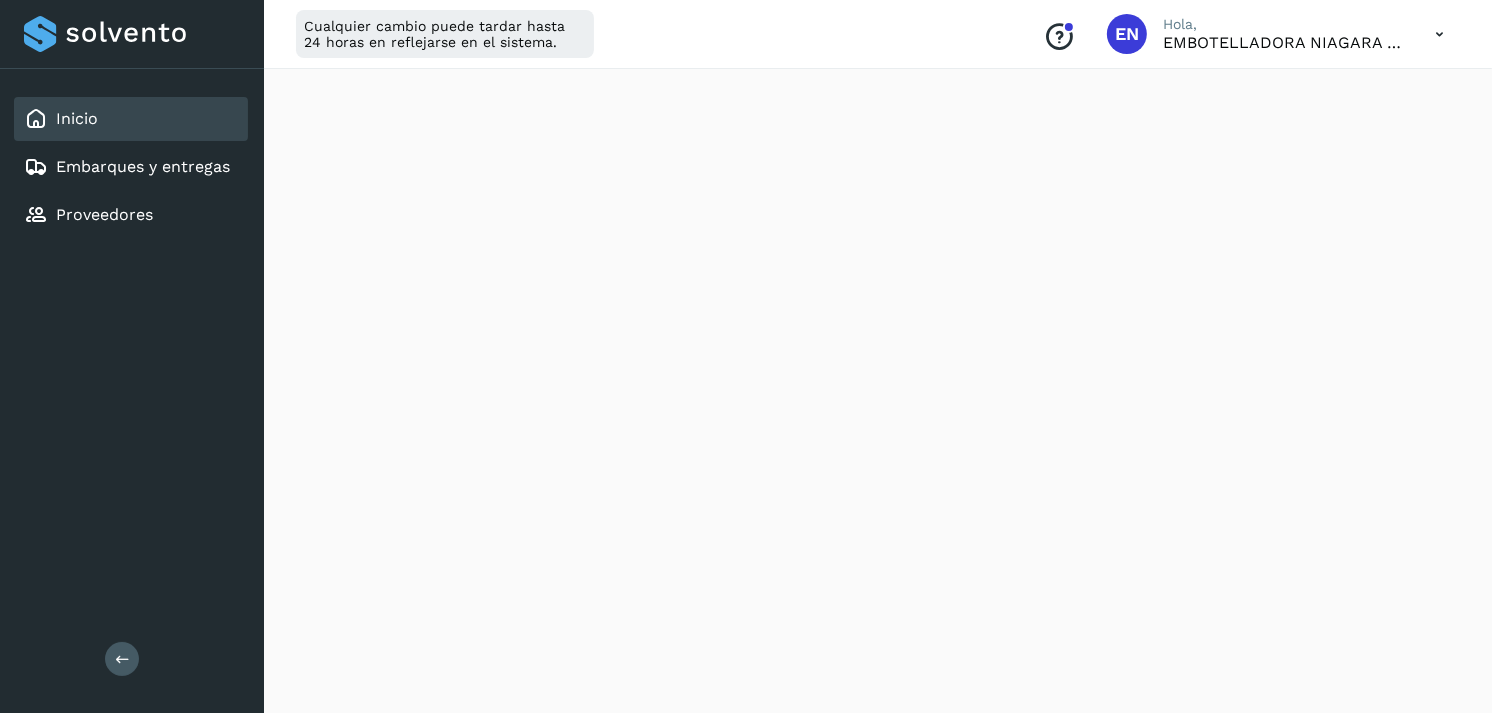 scroll, scrollTop: 2238, scrollLeft: 0, axis: vertical 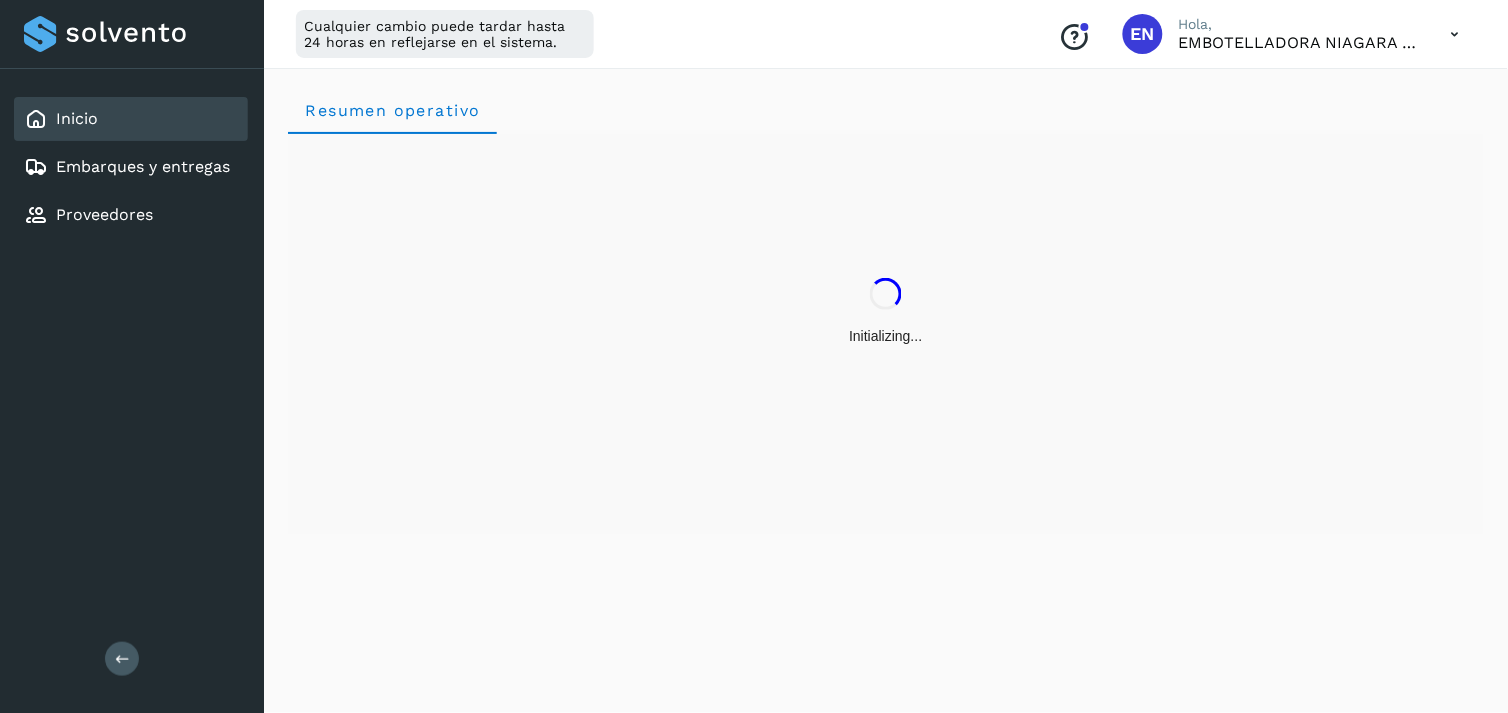 click on "Embarque #NBL/MX.MX51052201 Inicio Embarques y entregas Proveedores Salir Cualquier cambio puede tardar hasta 24 horas en reflejarse en el sistema.
Conoce nuestros beneficios
EN Hola, [COMPANY] Resumen operativo" at bounding box center [754, 356] 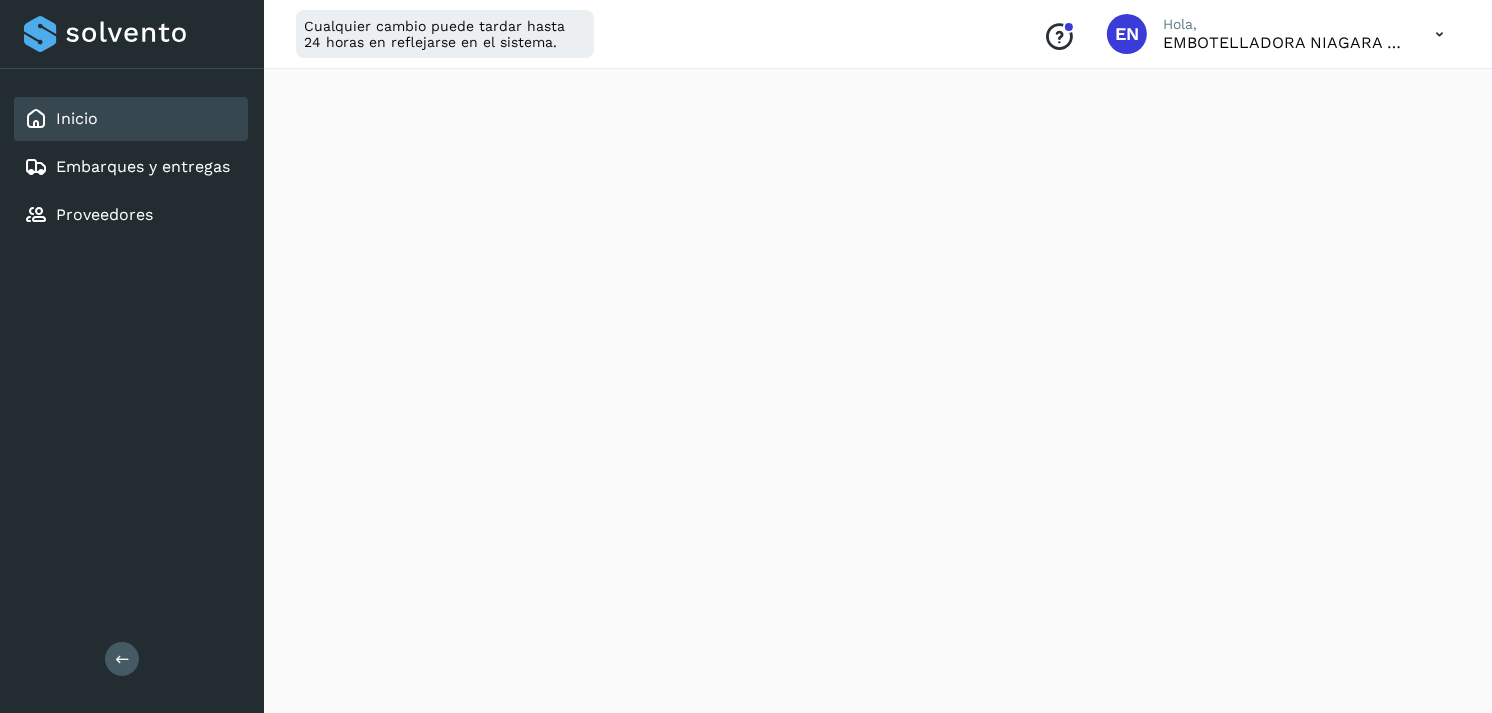 scroll, scrollTop: 2344, scrollLeft: 0, axis: vertical 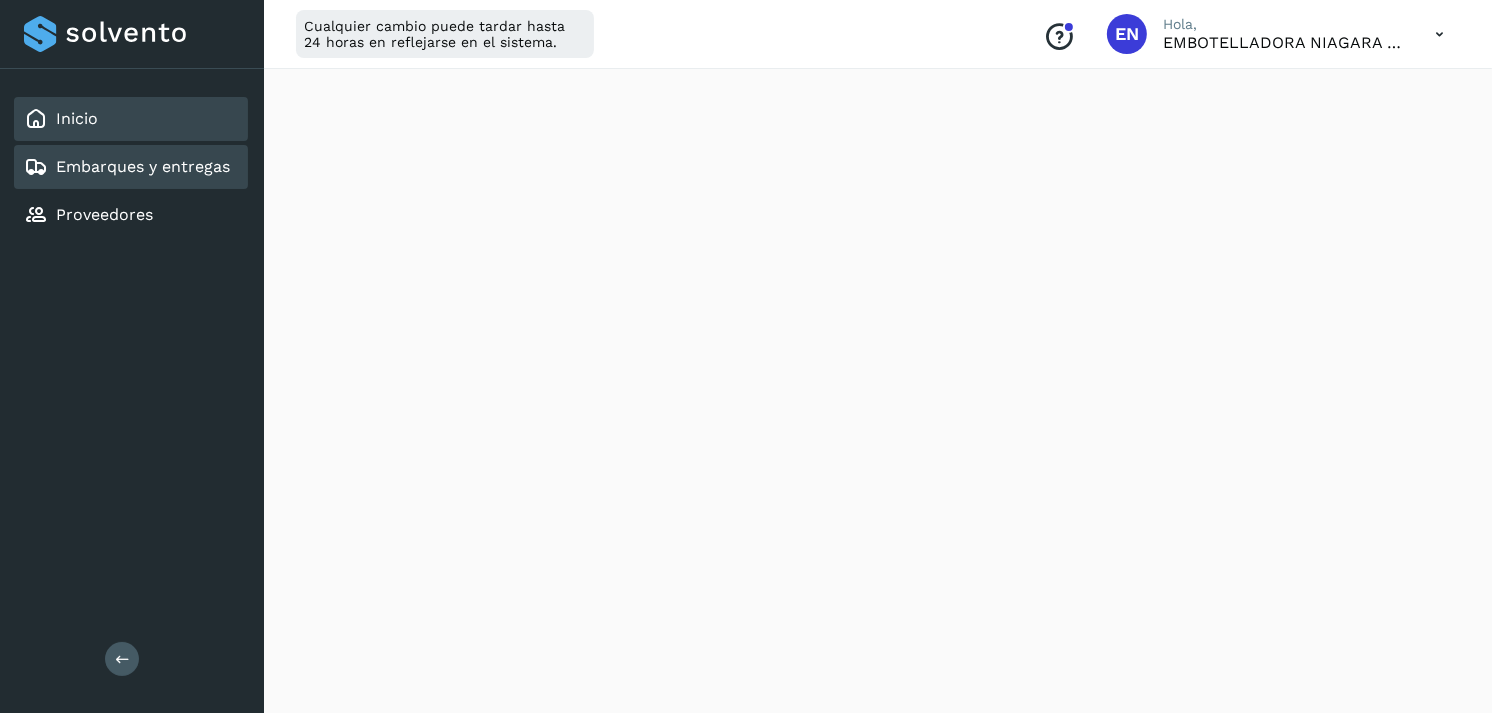 click on "Embarques y entregas" at bounding box center [143, 166] 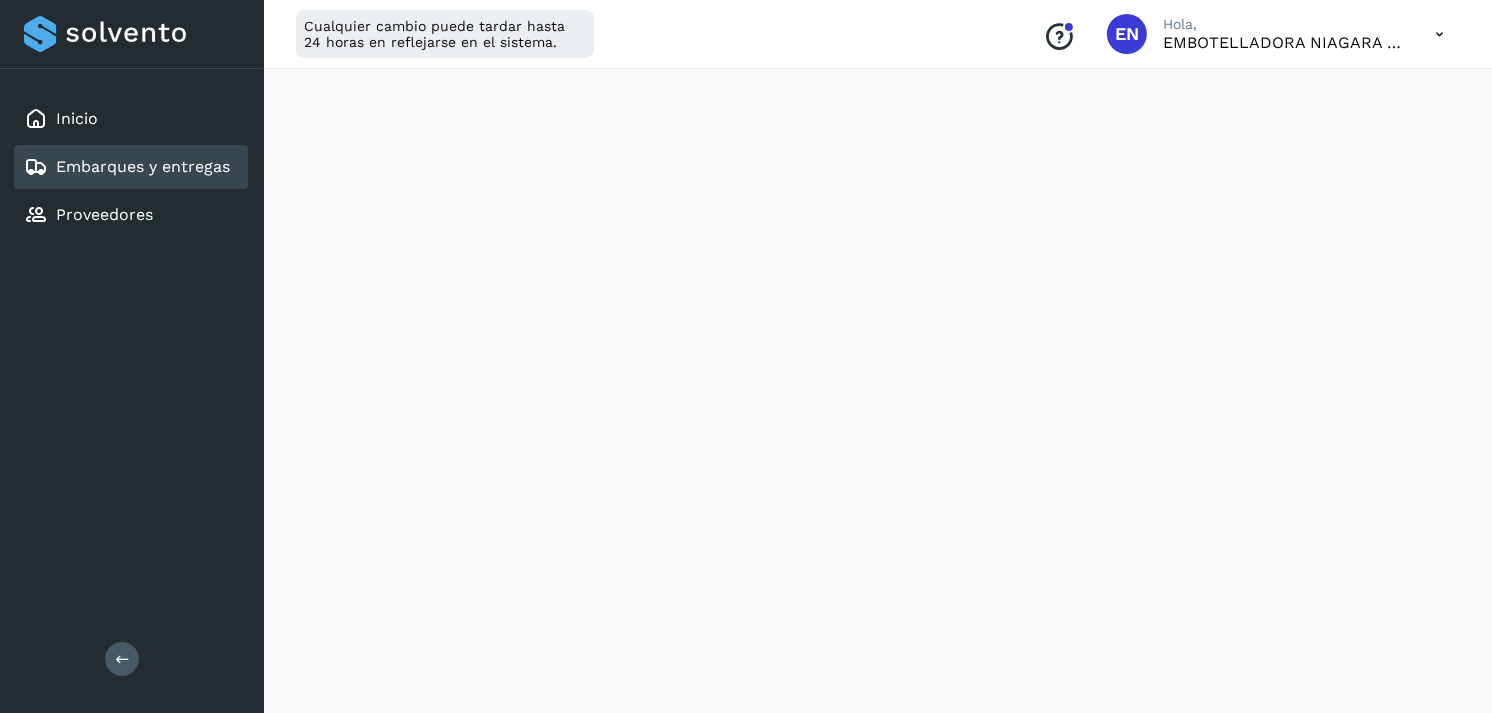 scroll, scrollTop: 0, scrollLeft: 0, axis: both 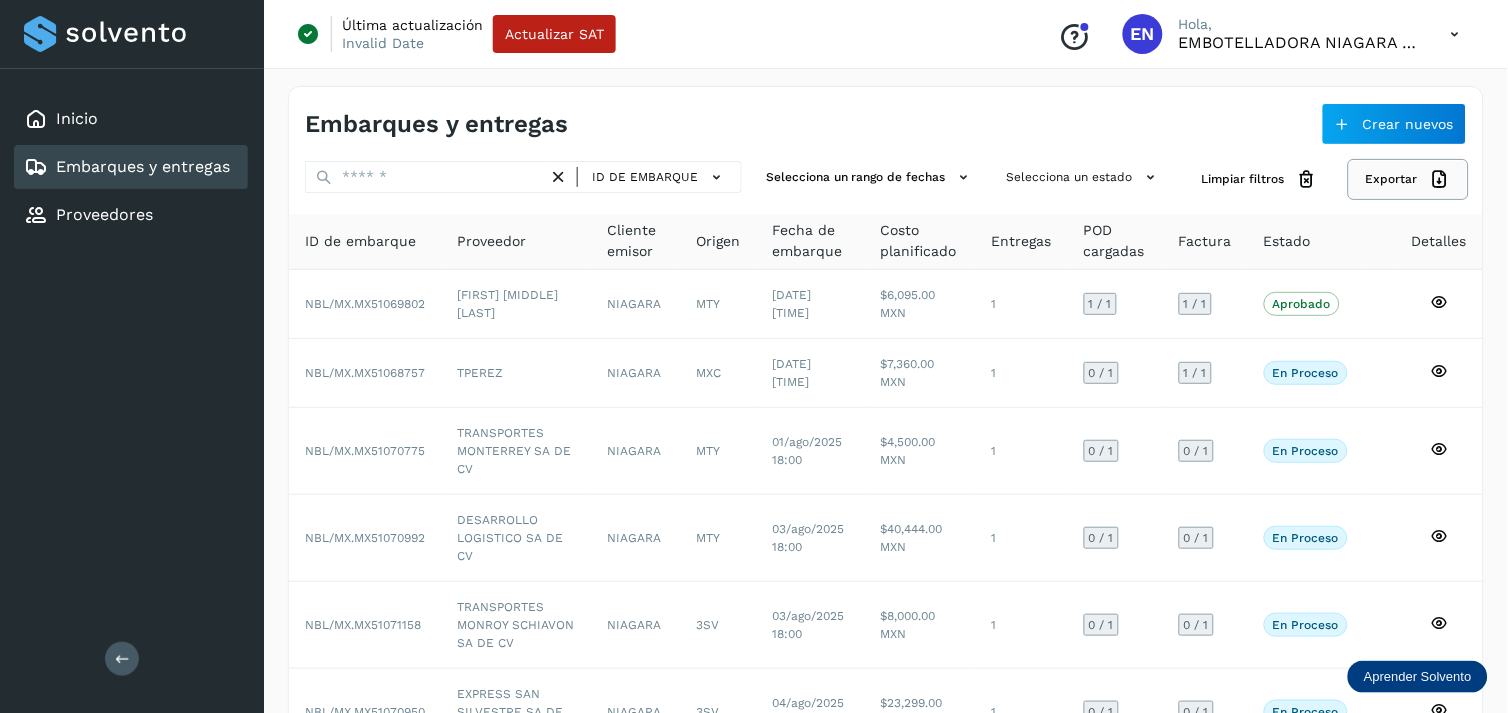 click on "Exportar" at bounding box center (1408, 179) 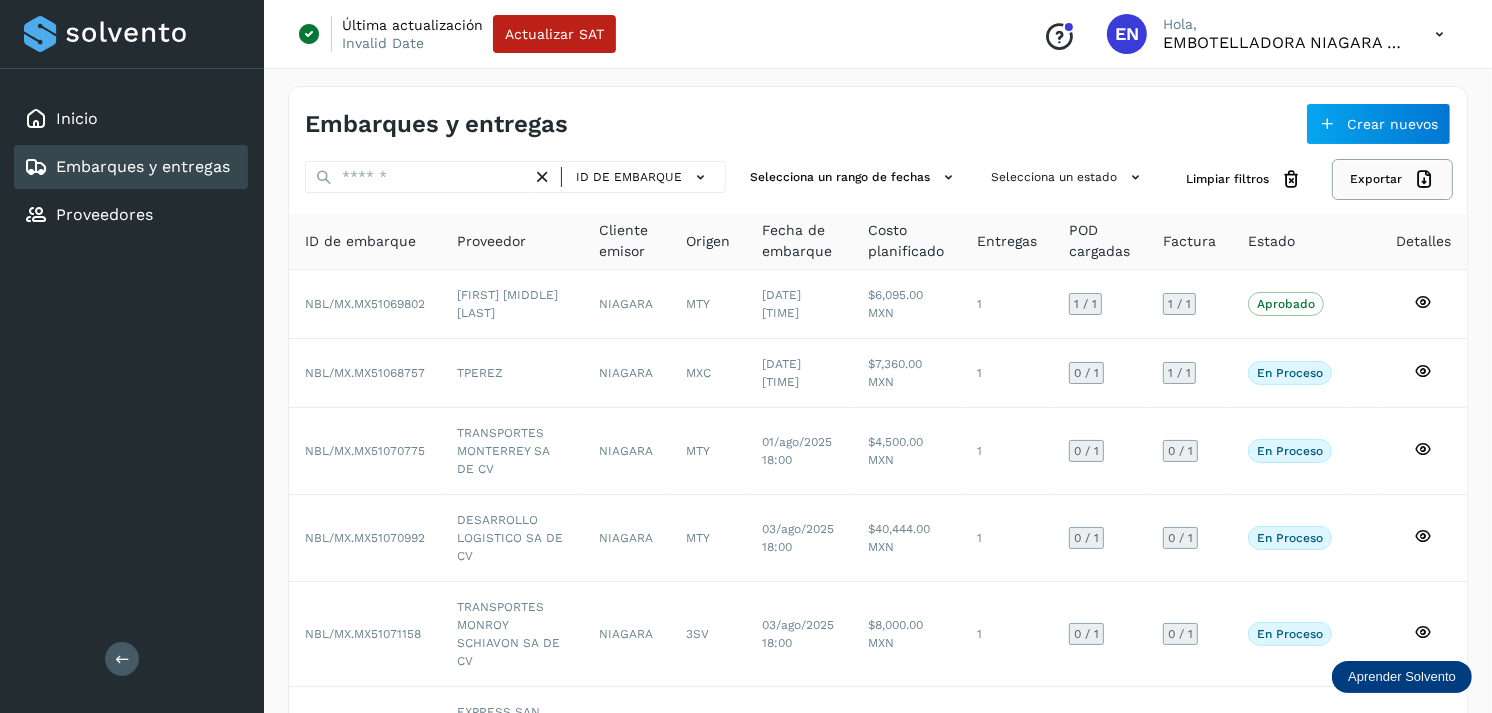 click on "Exportar" at bounding box center [1392, 179] 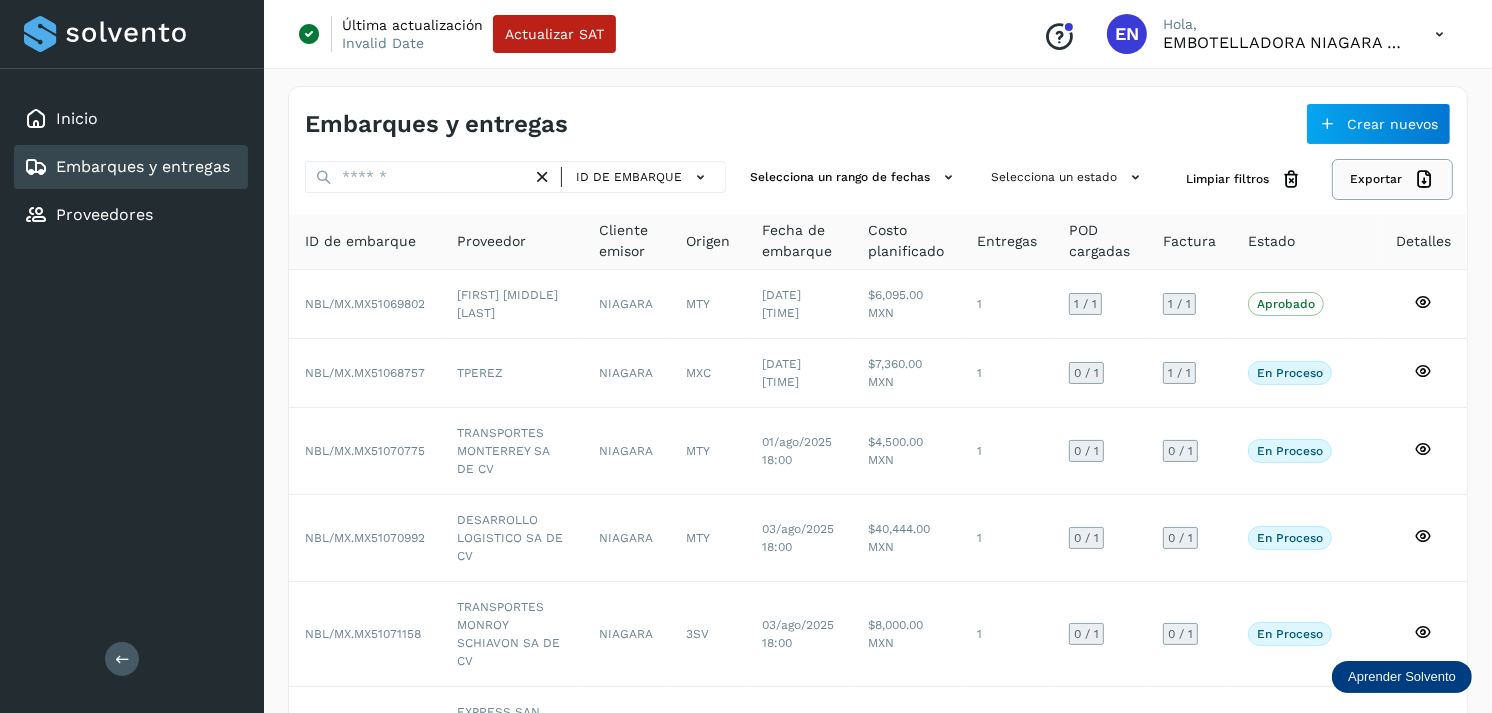click on "Exportar" at bounding box center (1392, 179) 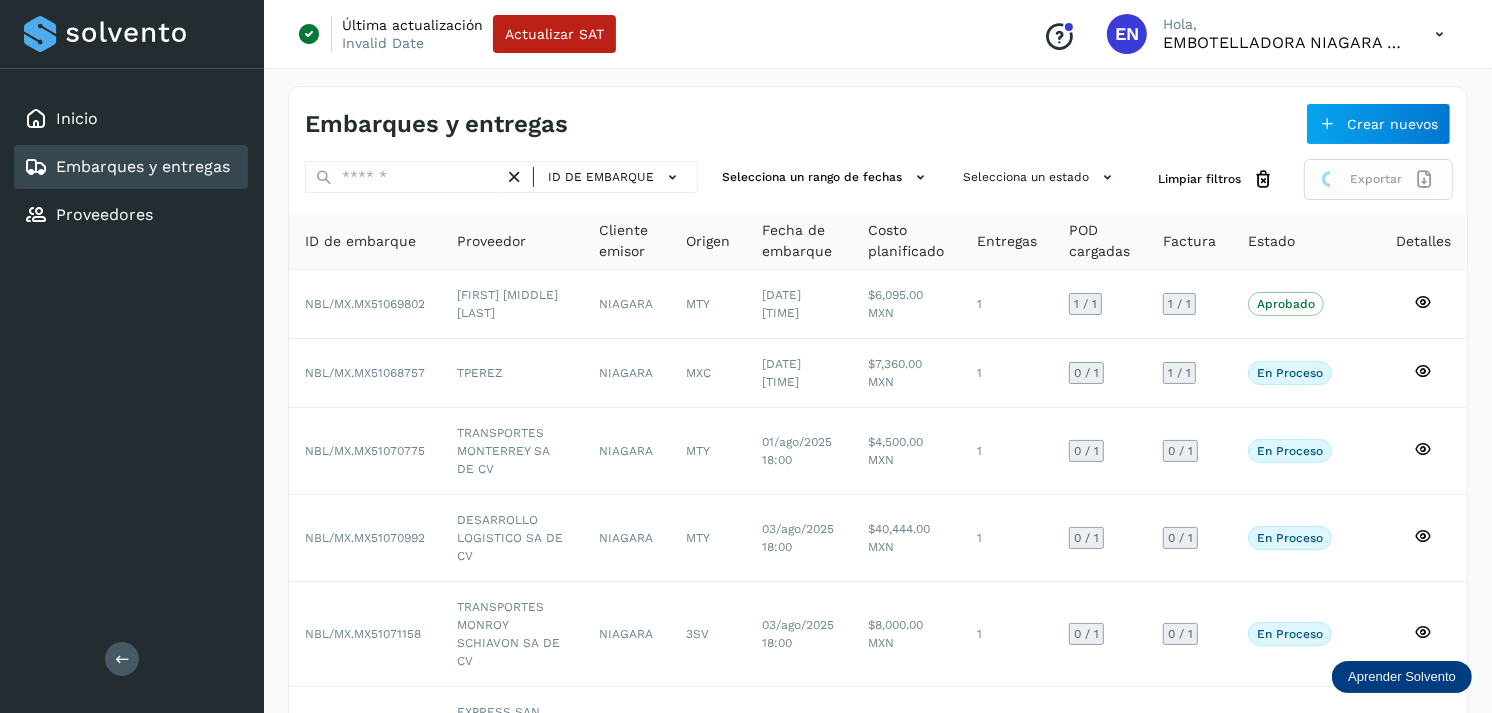 click on "Exportar" at bounding box center (1378, 179) 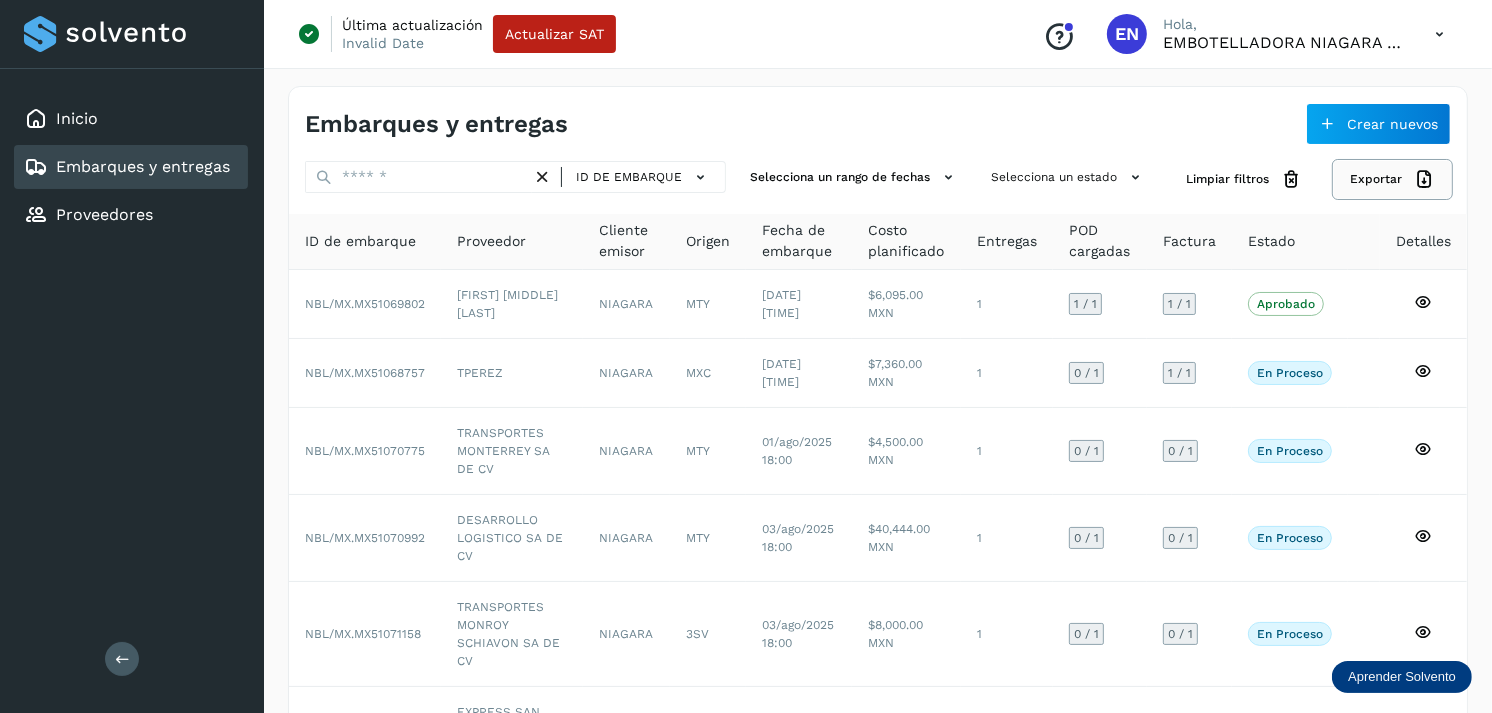 click on "Exportar" at bounding box center [1392, 179] 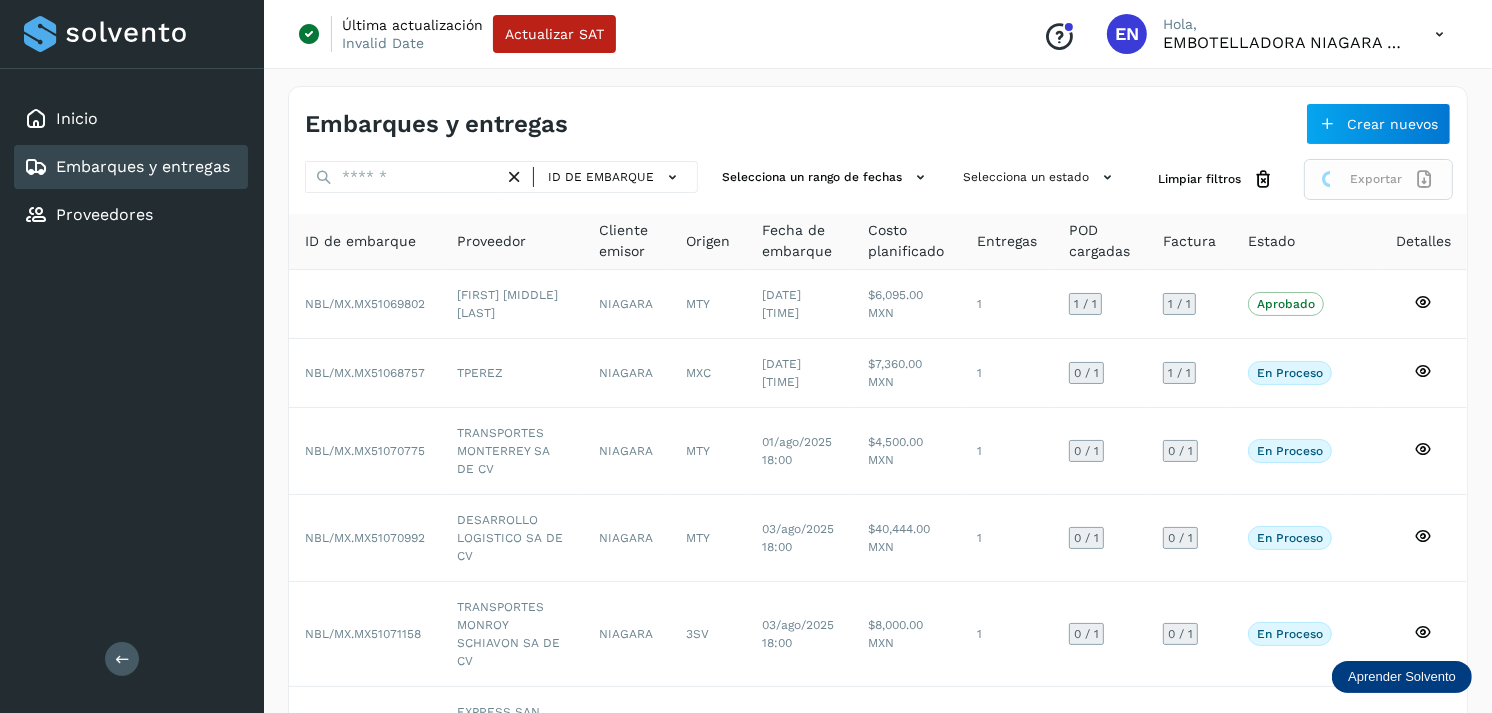 click on "Exportar" at bounding box center [1378, 179] 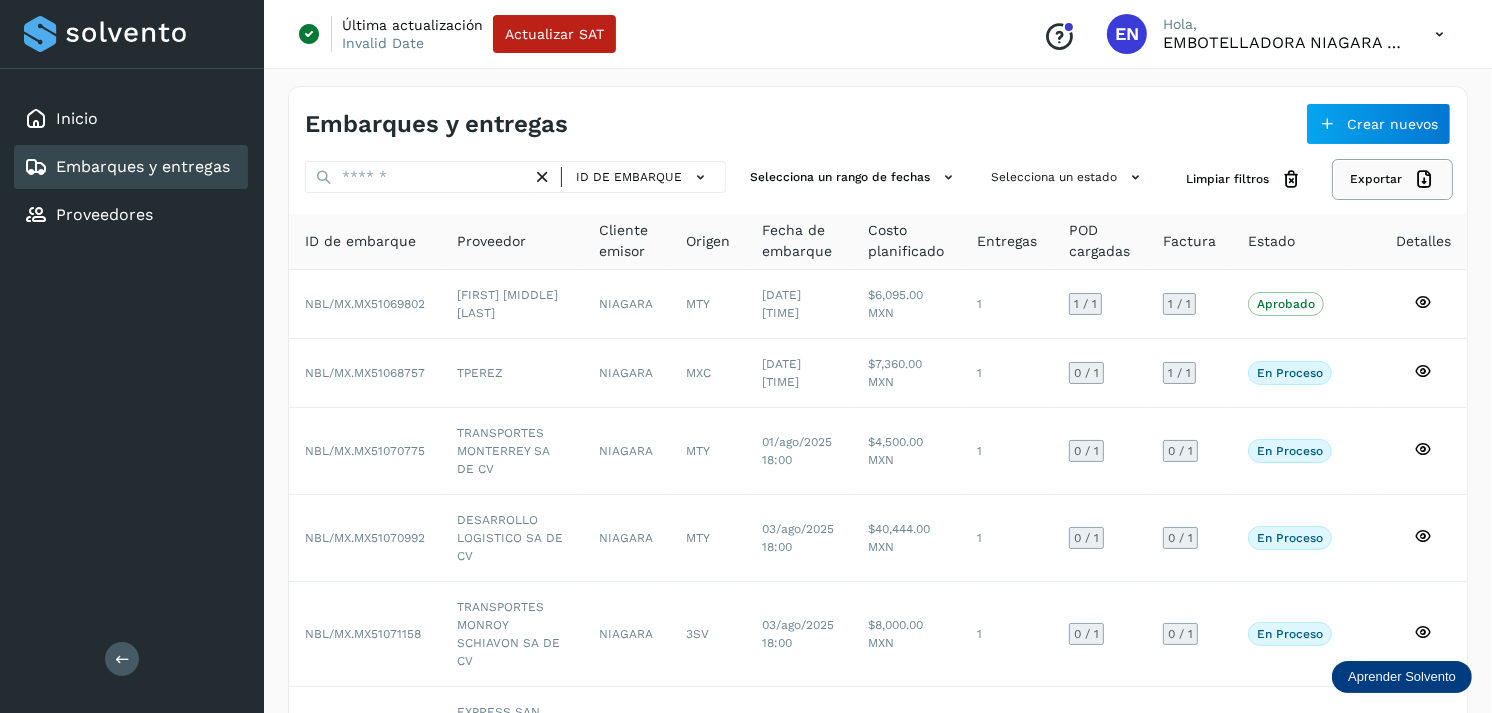 click on "Exportar" at bounding box center (1392, 179) 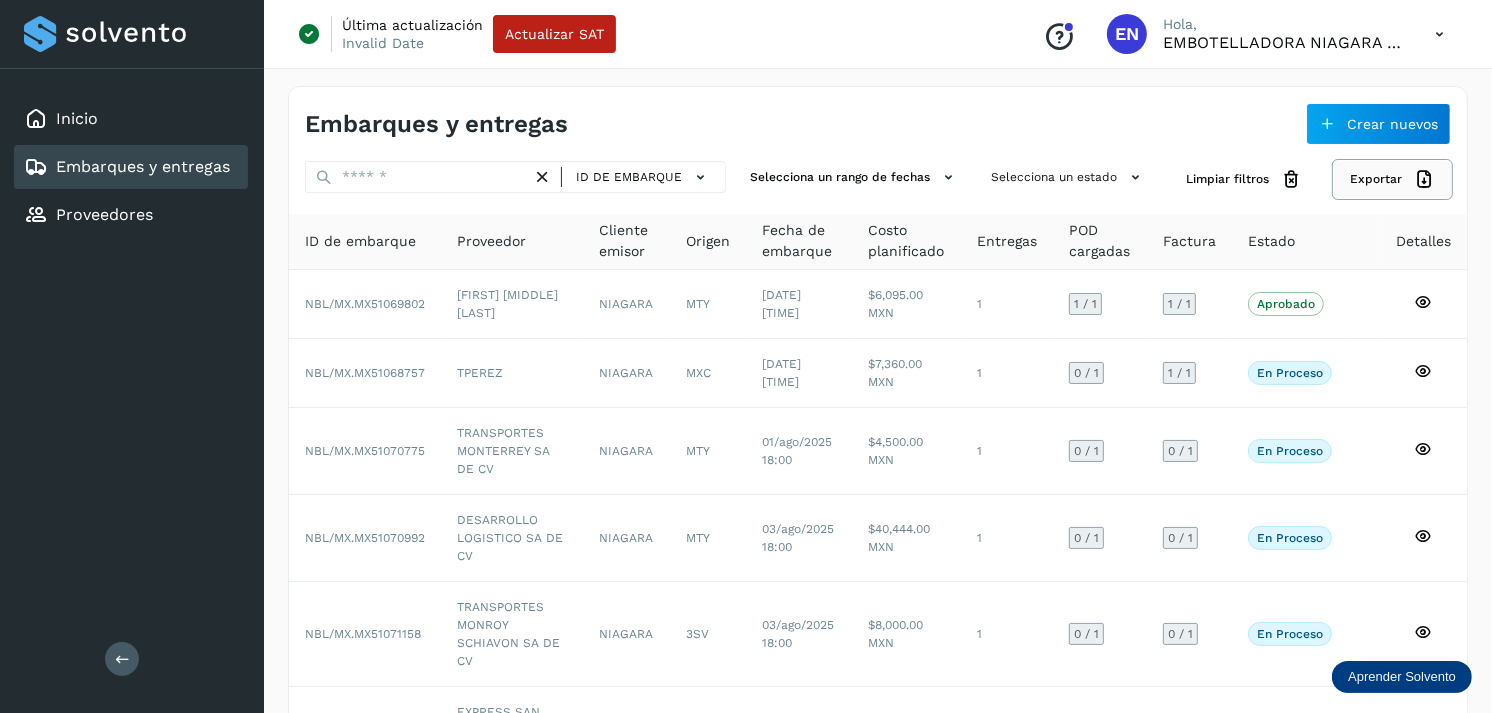 click on "Exportar" at bounding box center (1392, 179) 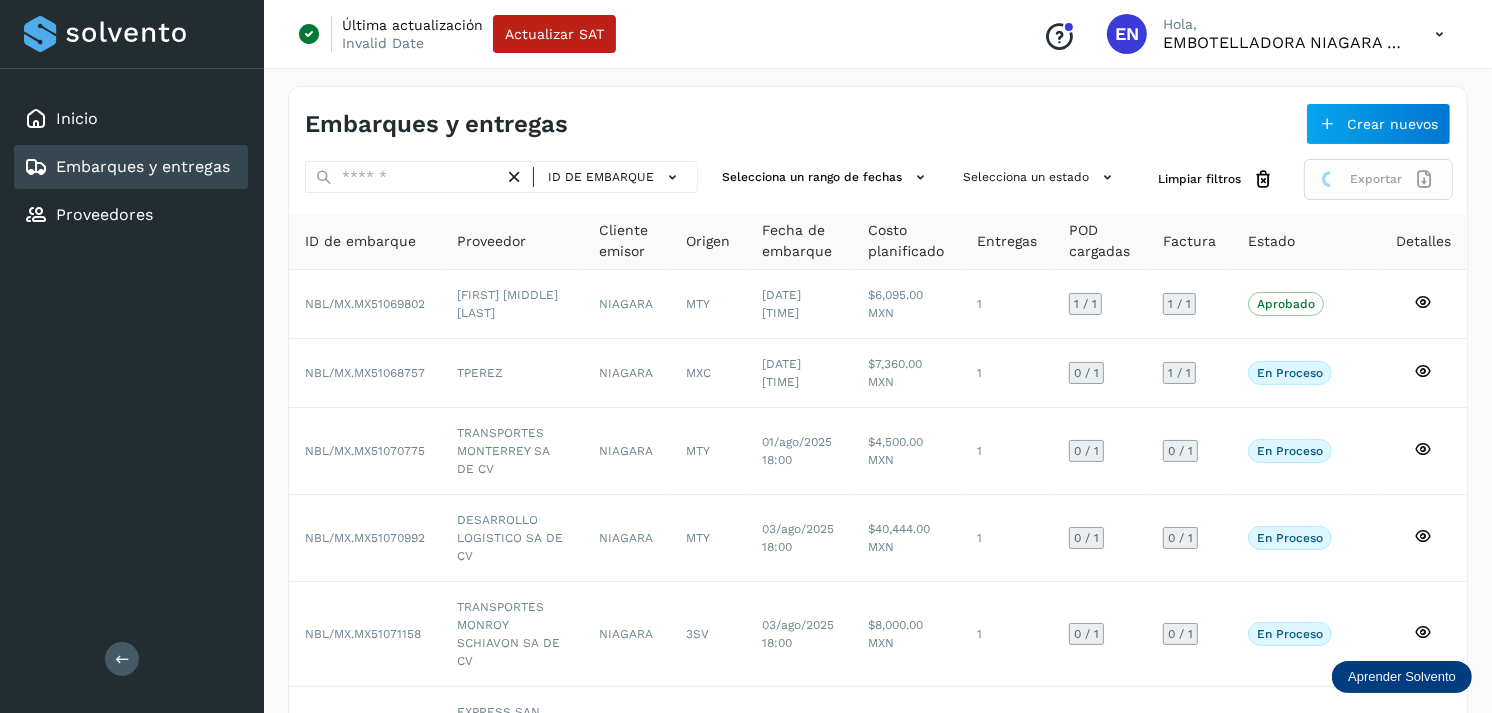 click on "Exportar" at bounding box center [1378, 179] 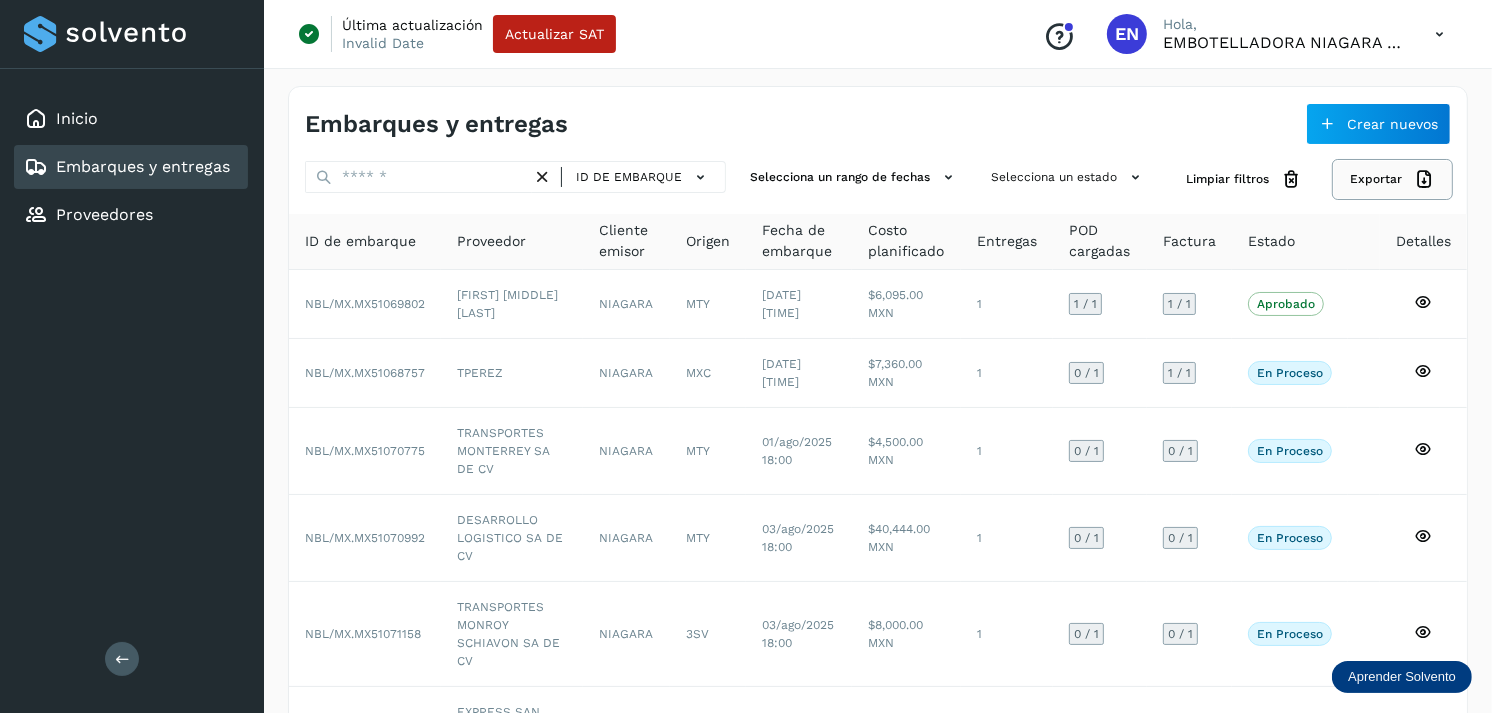 click on "Exportar" at bounding box center [1392, 179] 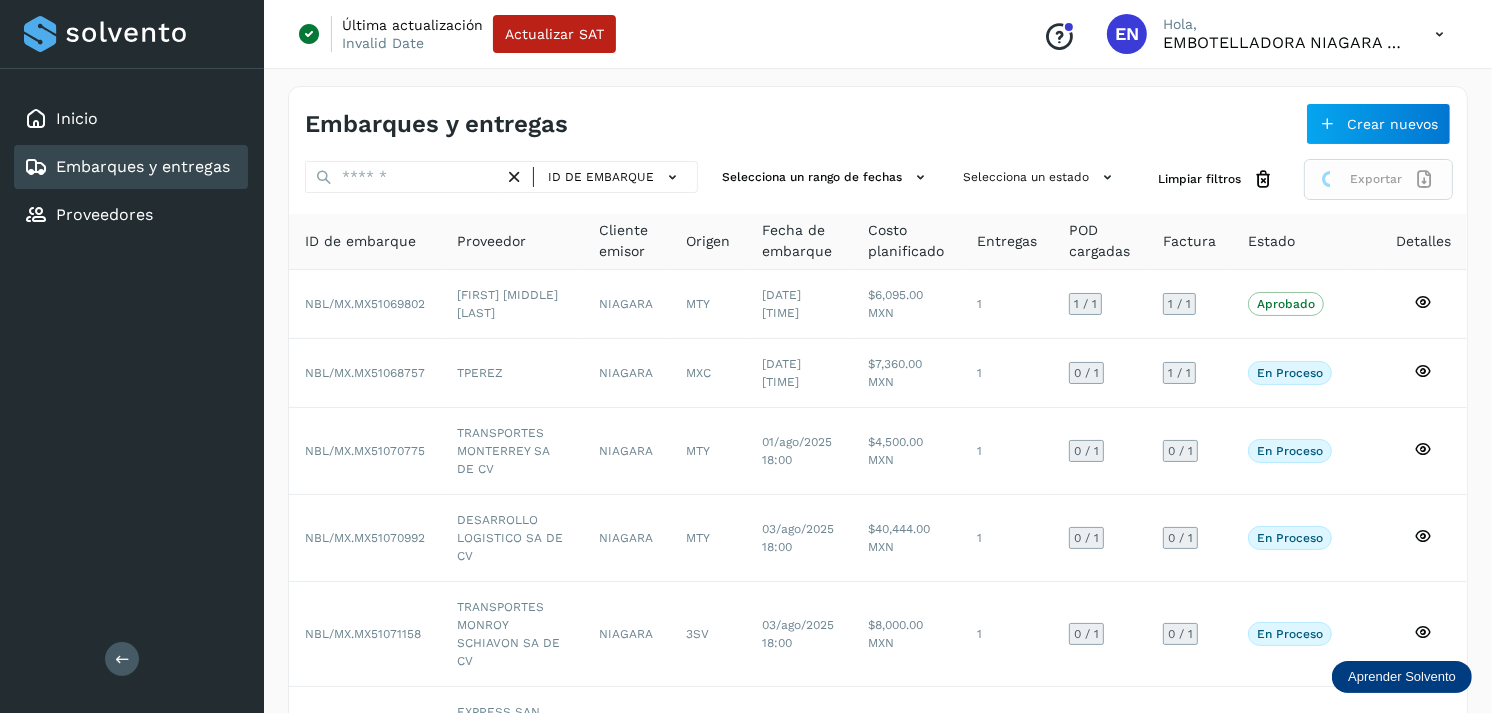 click on "Exportar" at bounding box center [1378, 179] 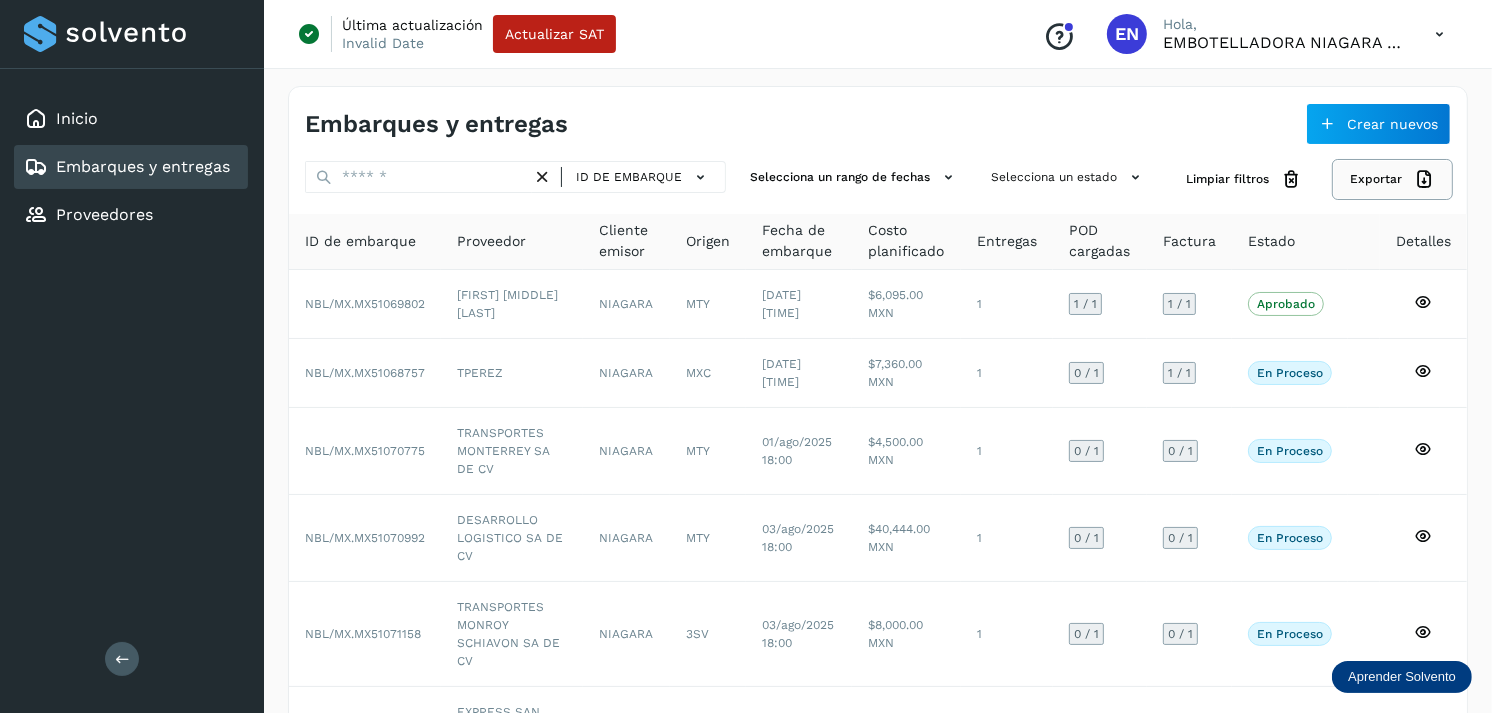 click on "Exportar" at bounding box center [1392, 179] 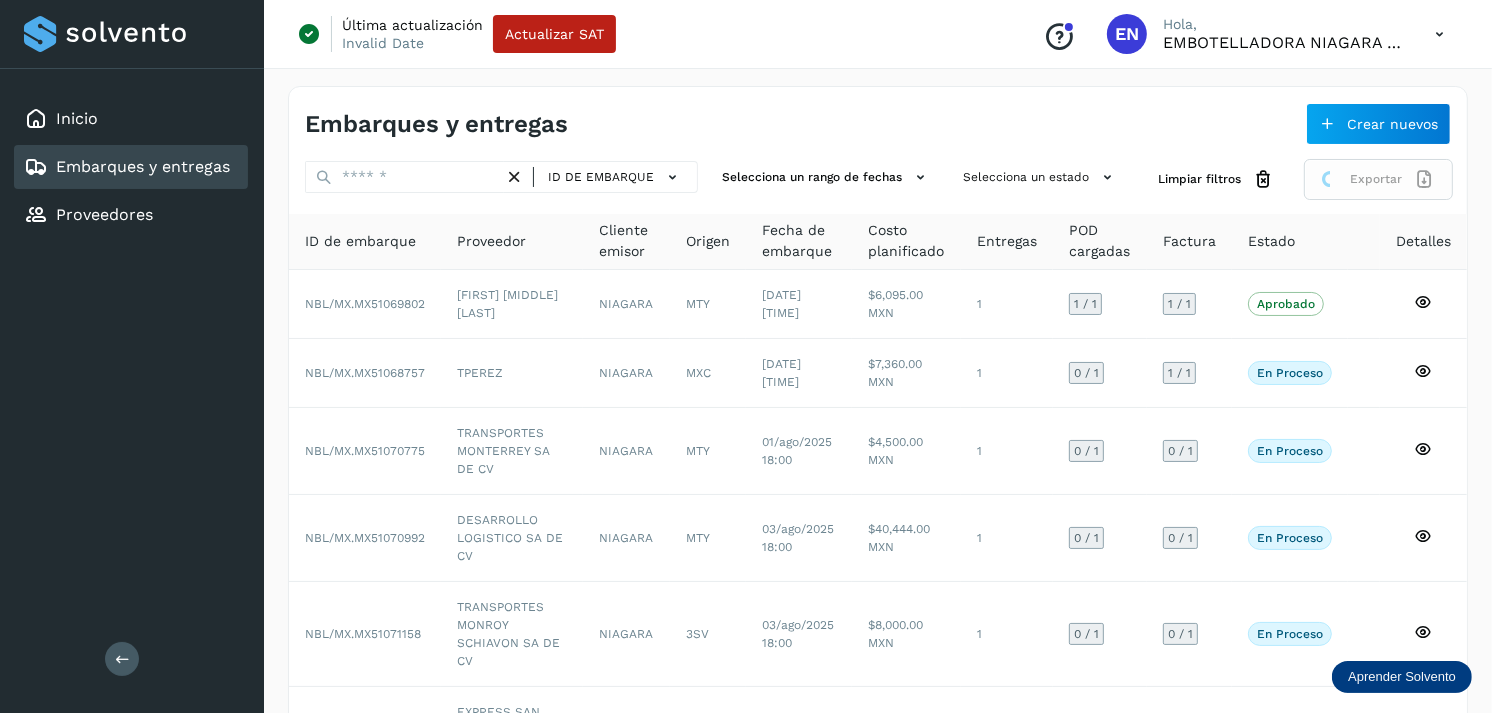 click on "Exportar" at bounding box center [1378, 179] 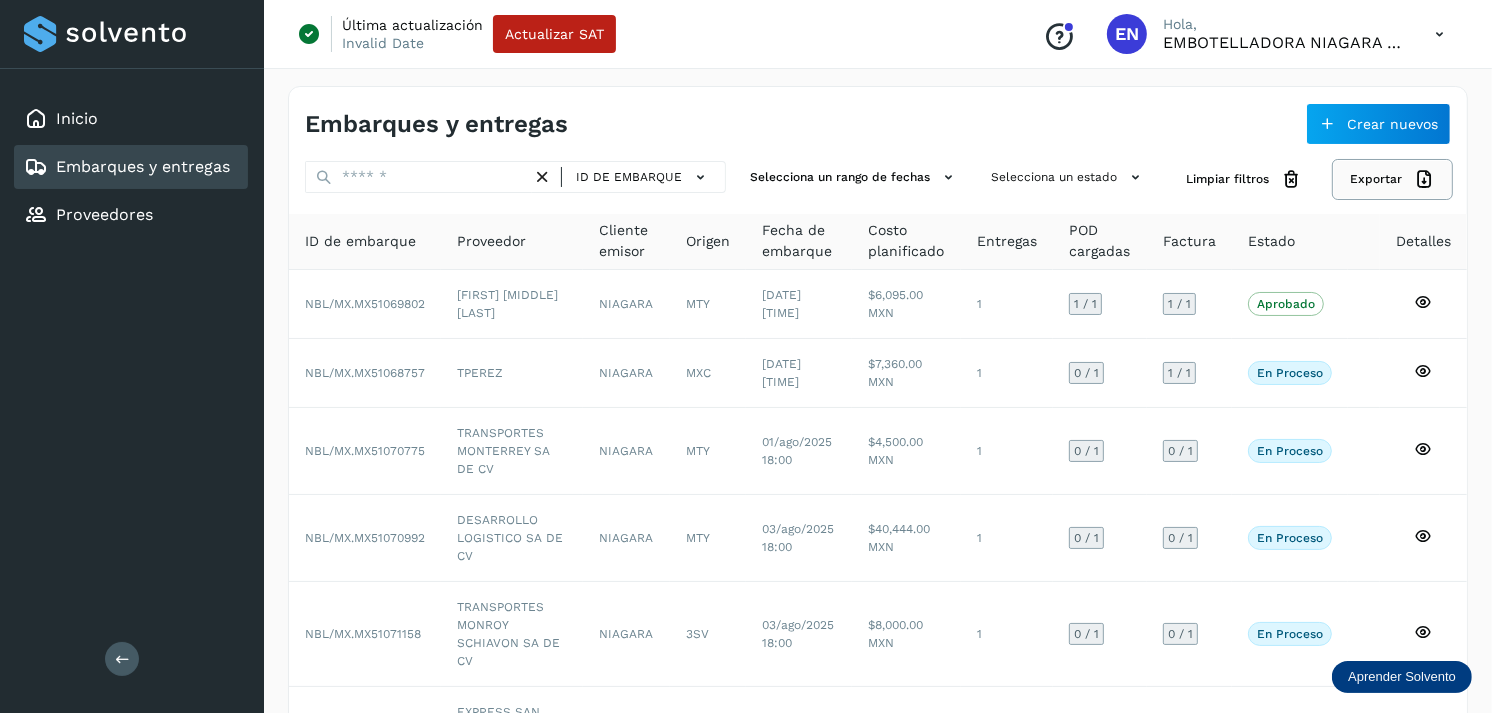 click on "Exportar" at bounding box center [1392, 179] 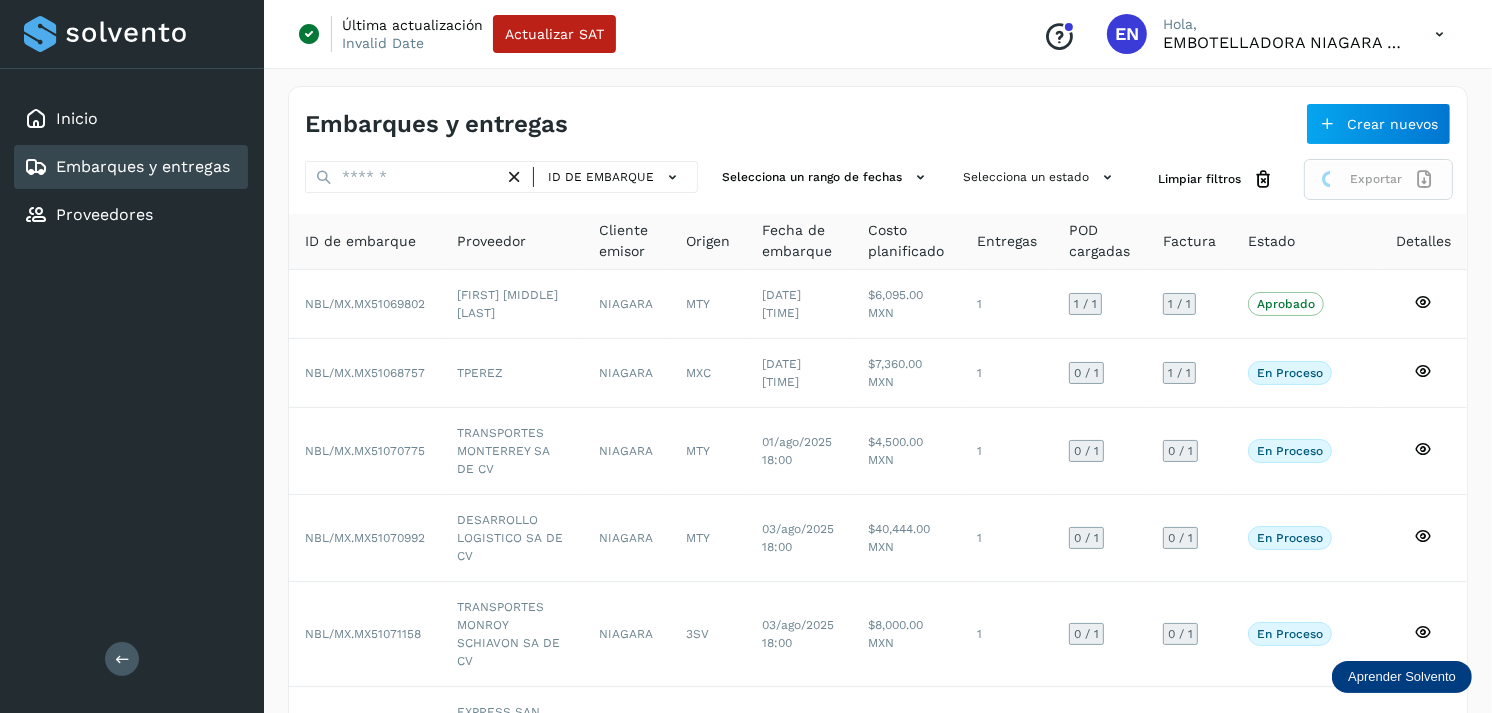 click on "Exportar" at bounding box center (1378, 179) 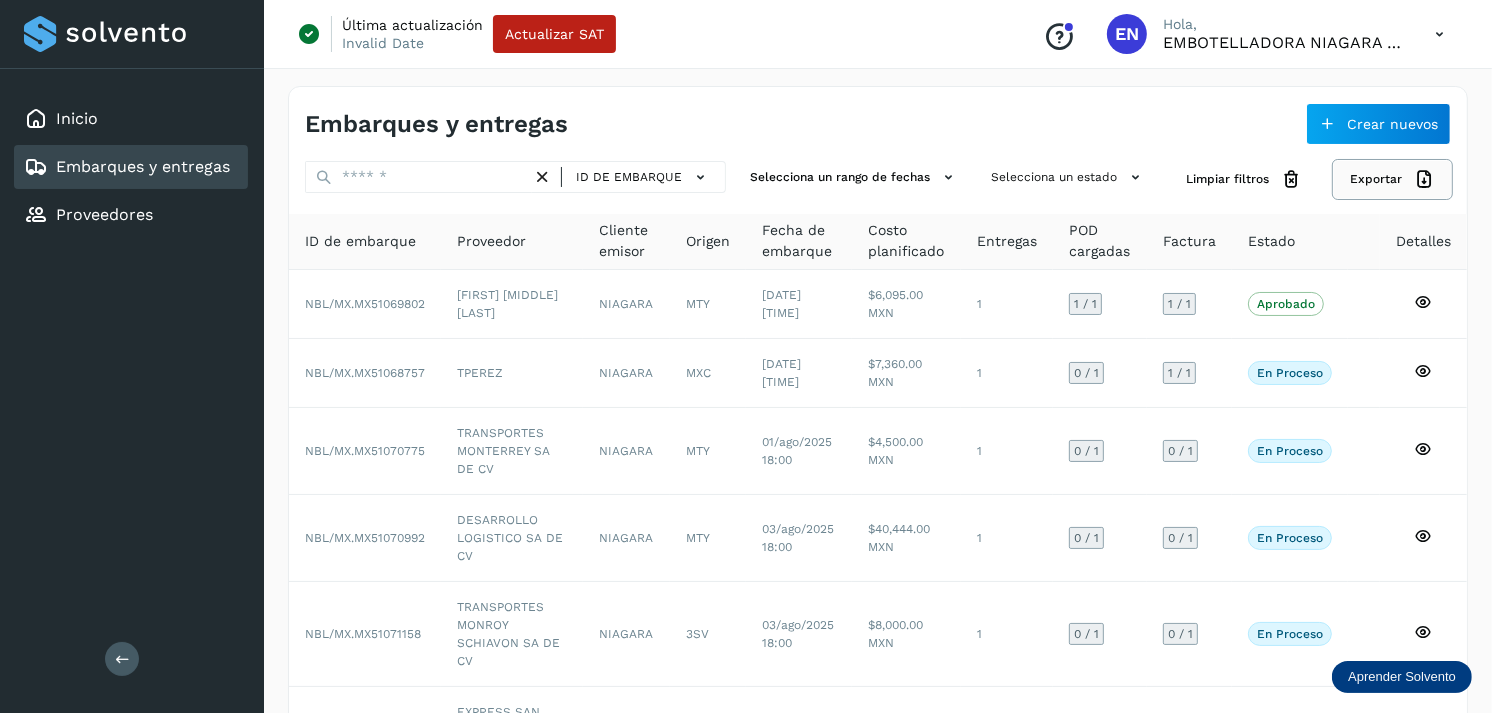 click on "Exportar" at bounding box center [1392, 179] 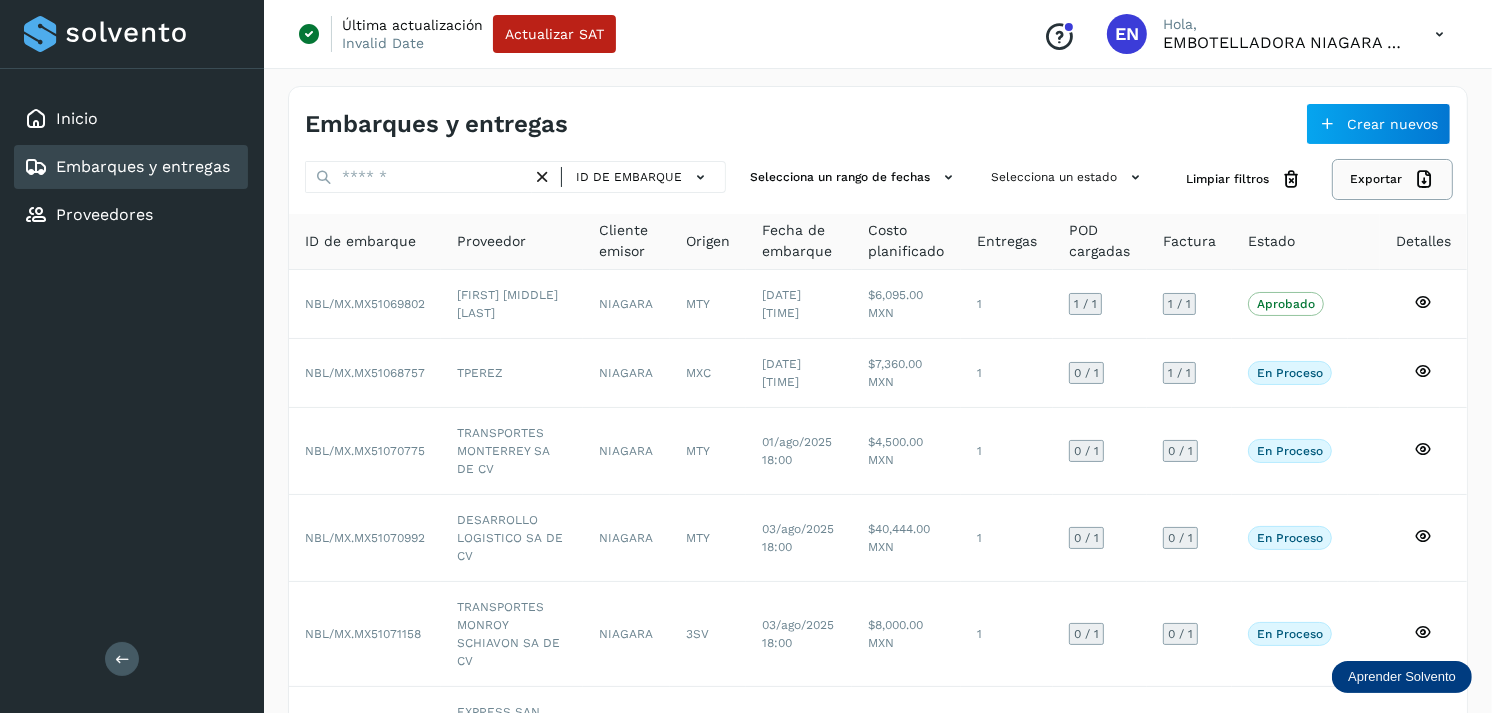 click on "Exportar" at bounding box center [1392, 179] 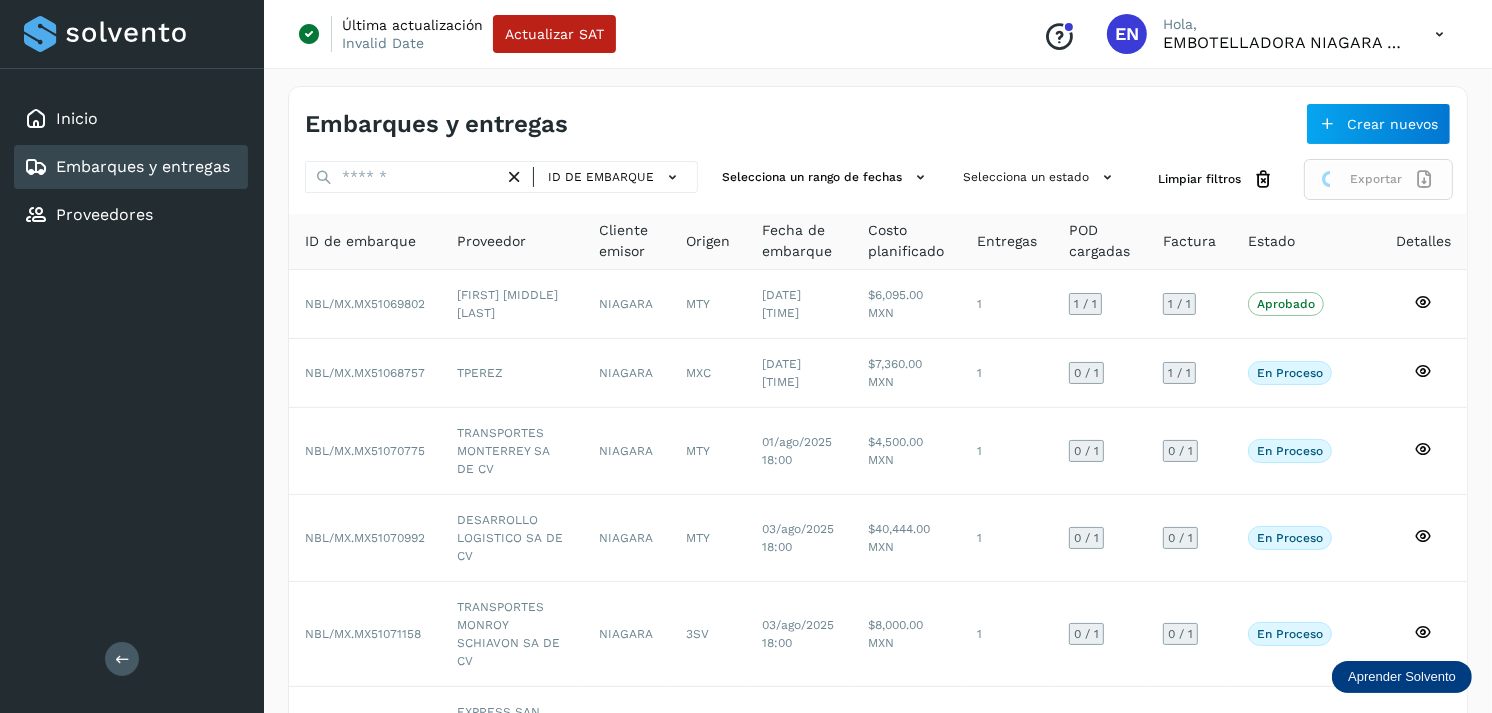 click on "Exportar" at bounding box center [1378, 179] 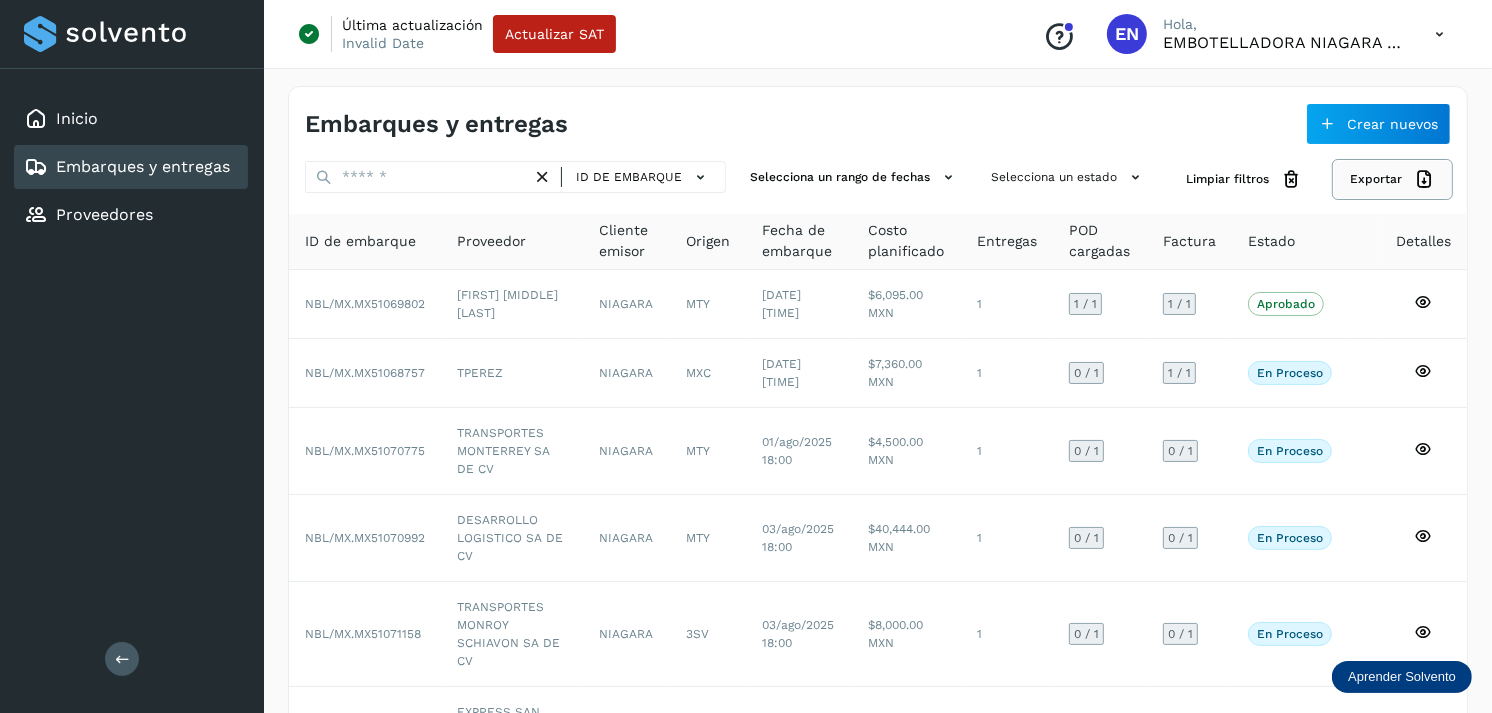 click on "Exportar" at bounding box center (1392, 179) 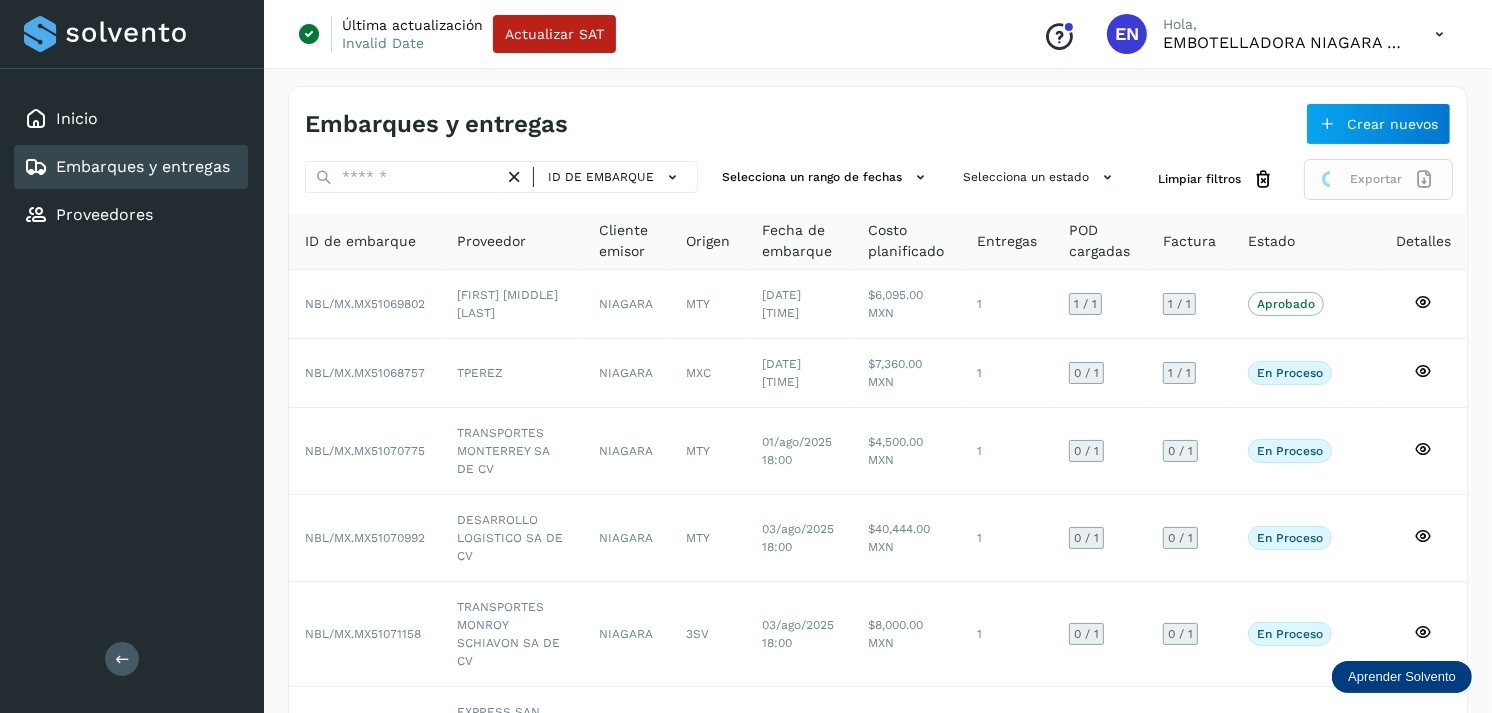 click on "Exportar" at bounding box center [1378, 179] 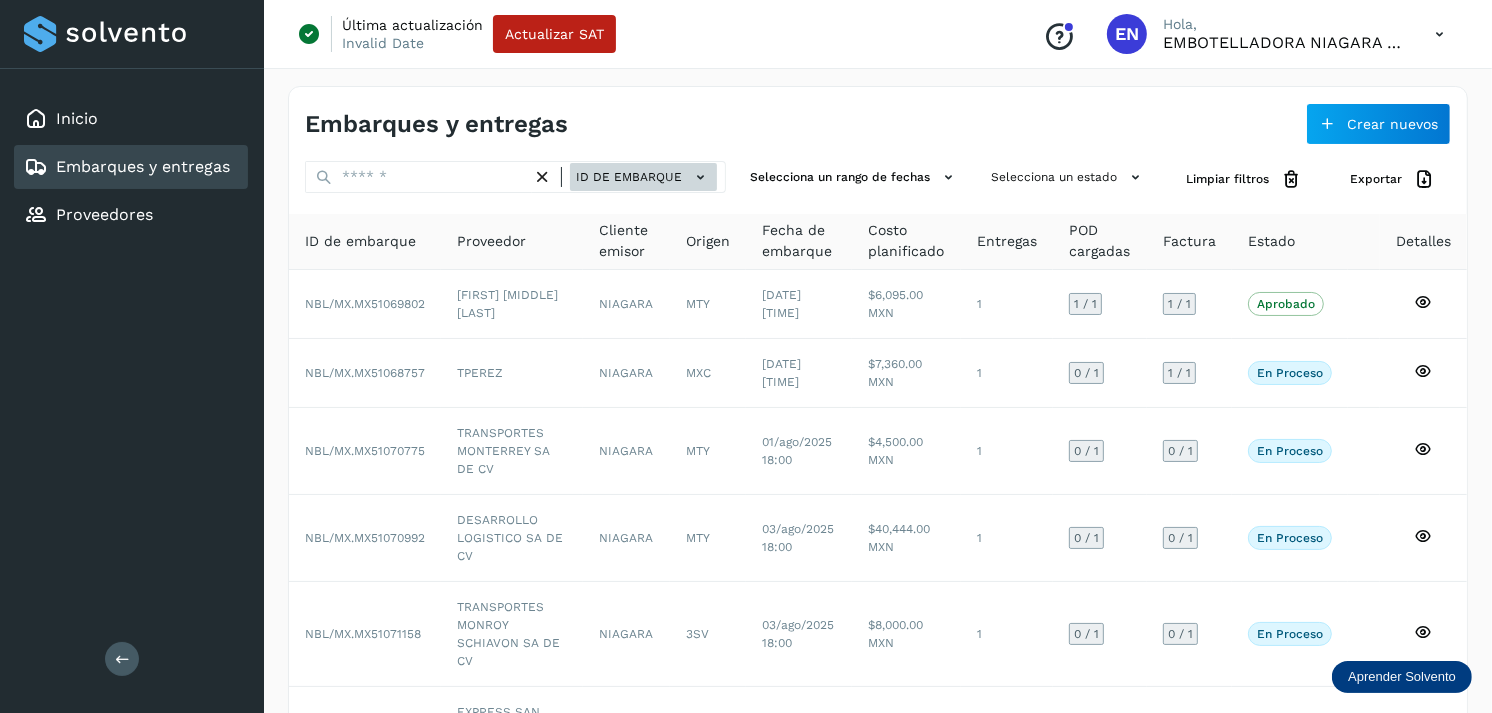 drag, startPoint x: 602, startPoint y: 195, endPoint x: 650, endPoint y: 171, distance: 53.66563 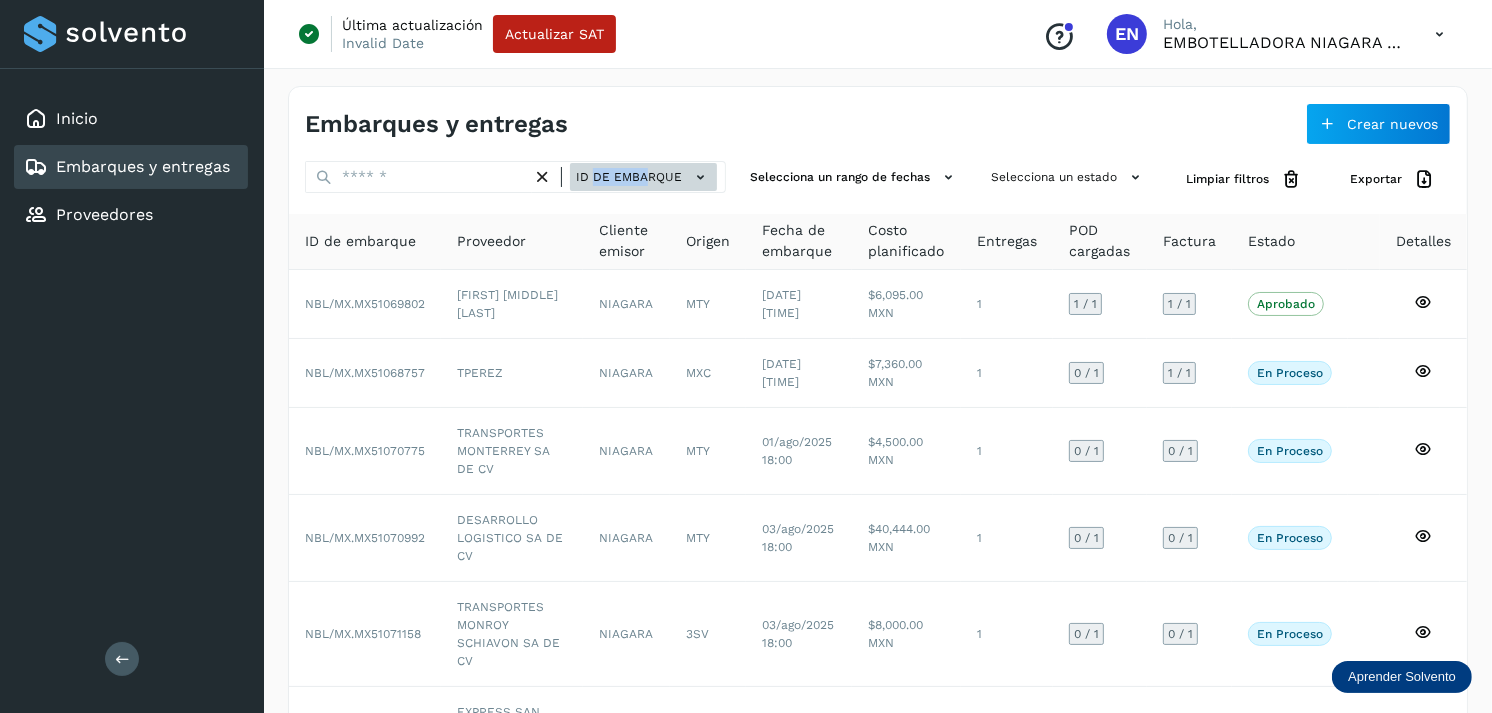 click on "ID de embarque" 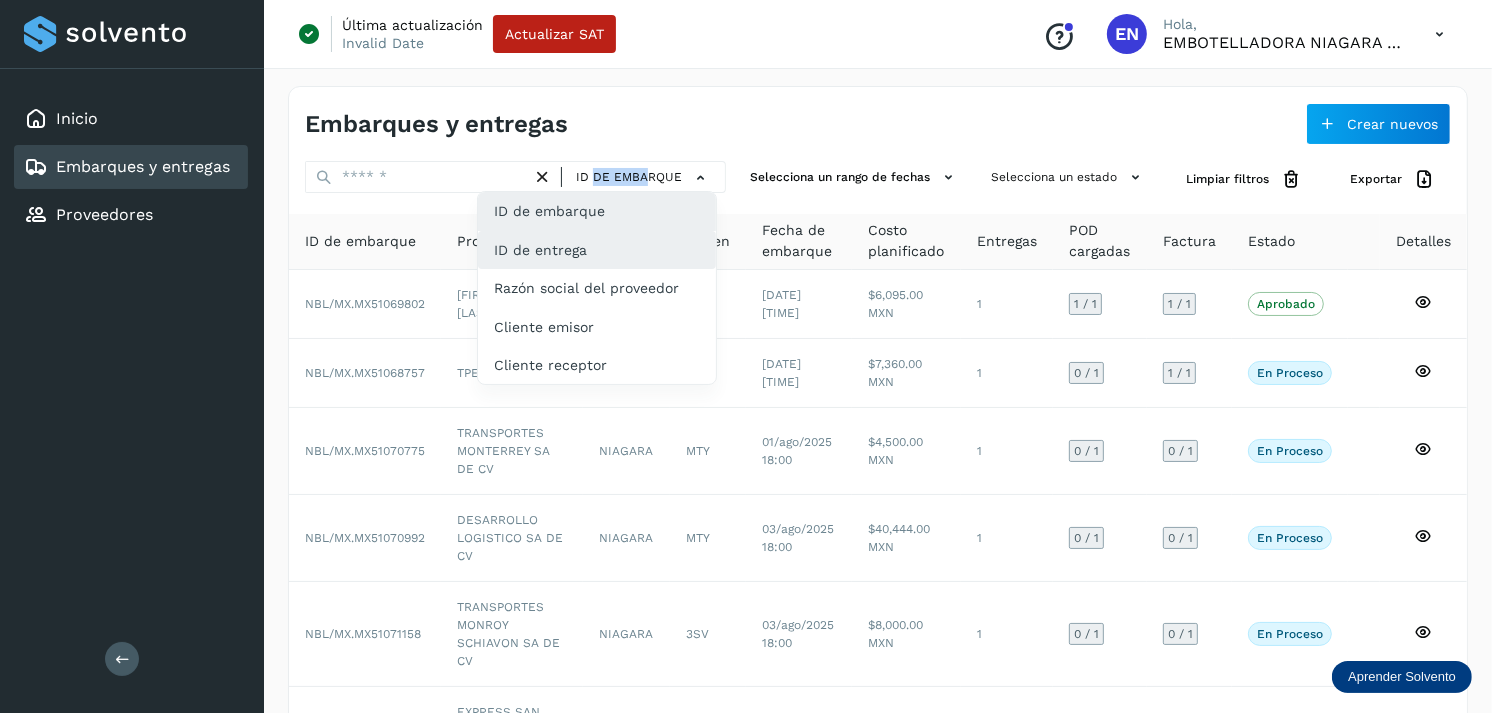 click on "ID de entrega" 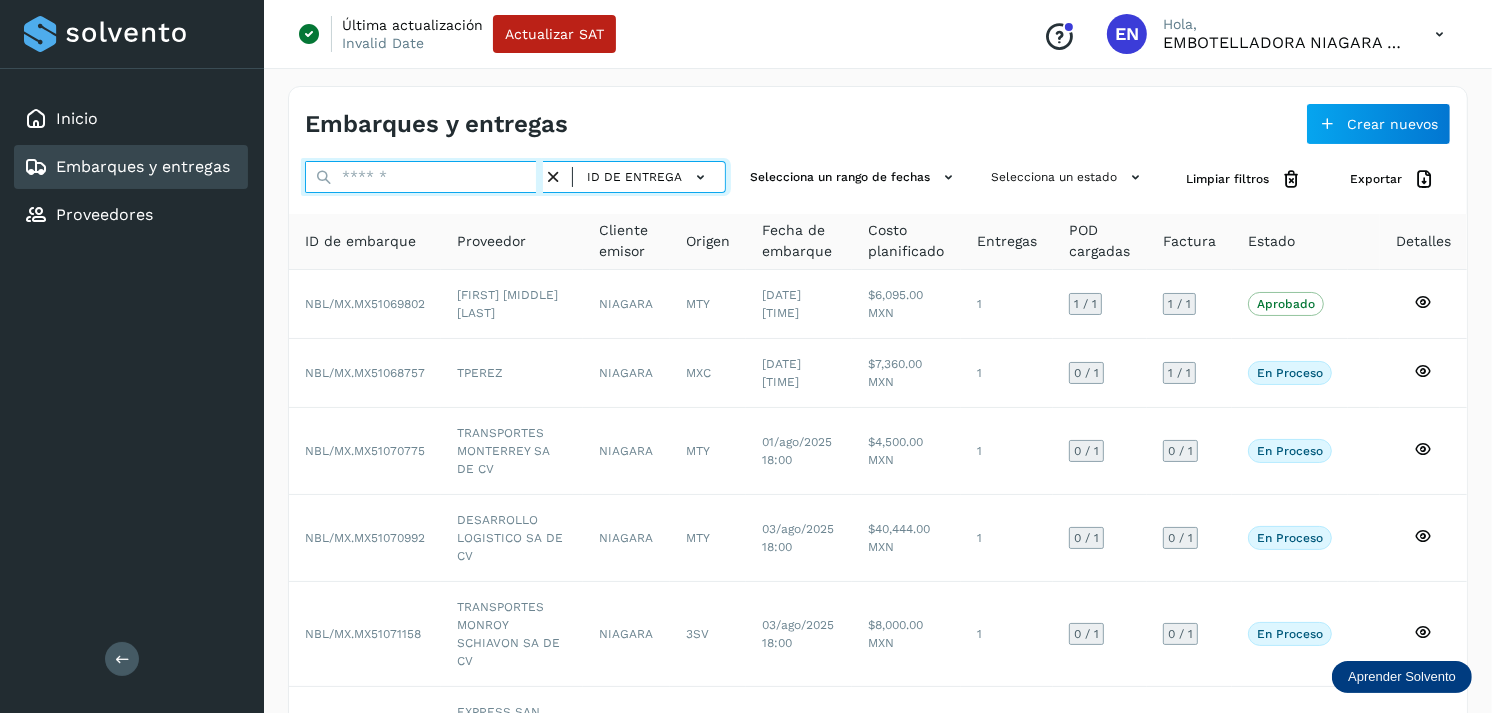 click at bounding box center (424, 177) 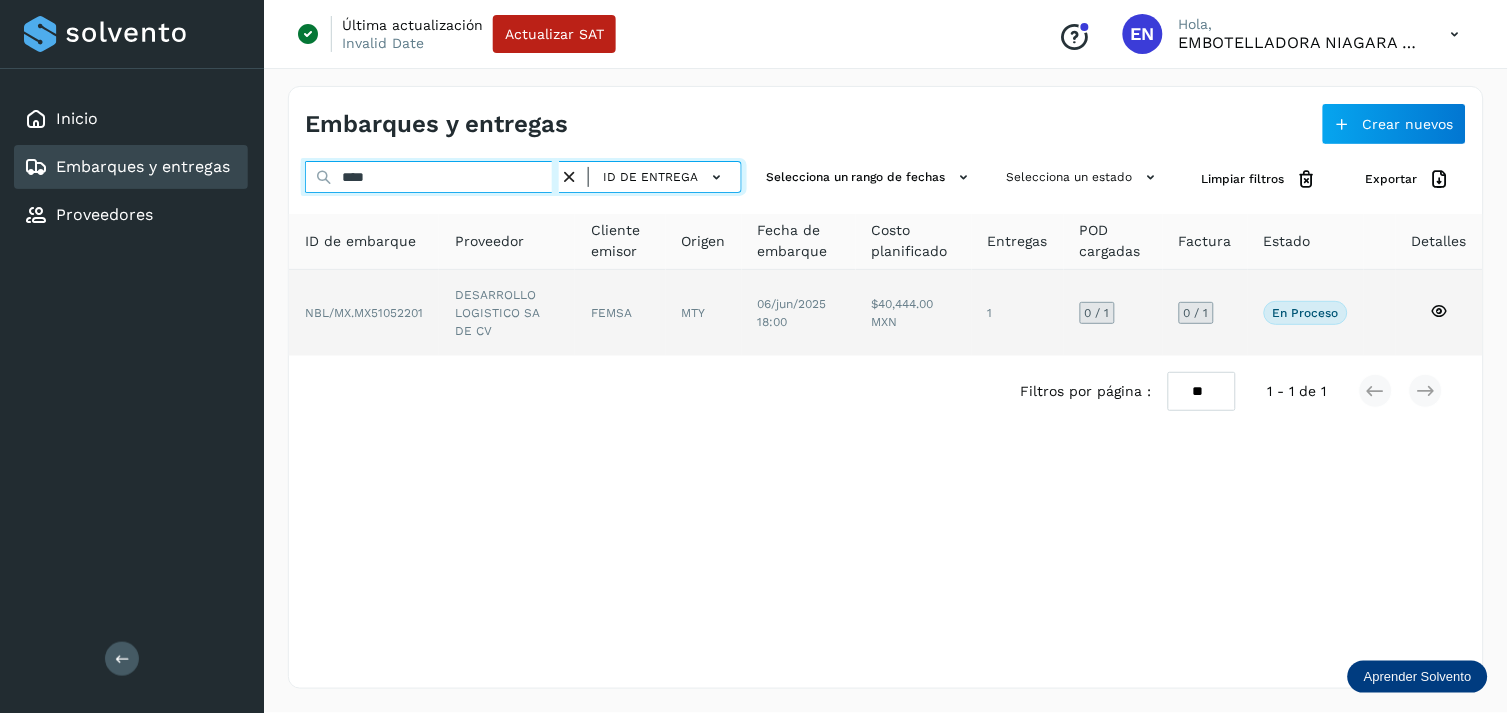 type on "****" 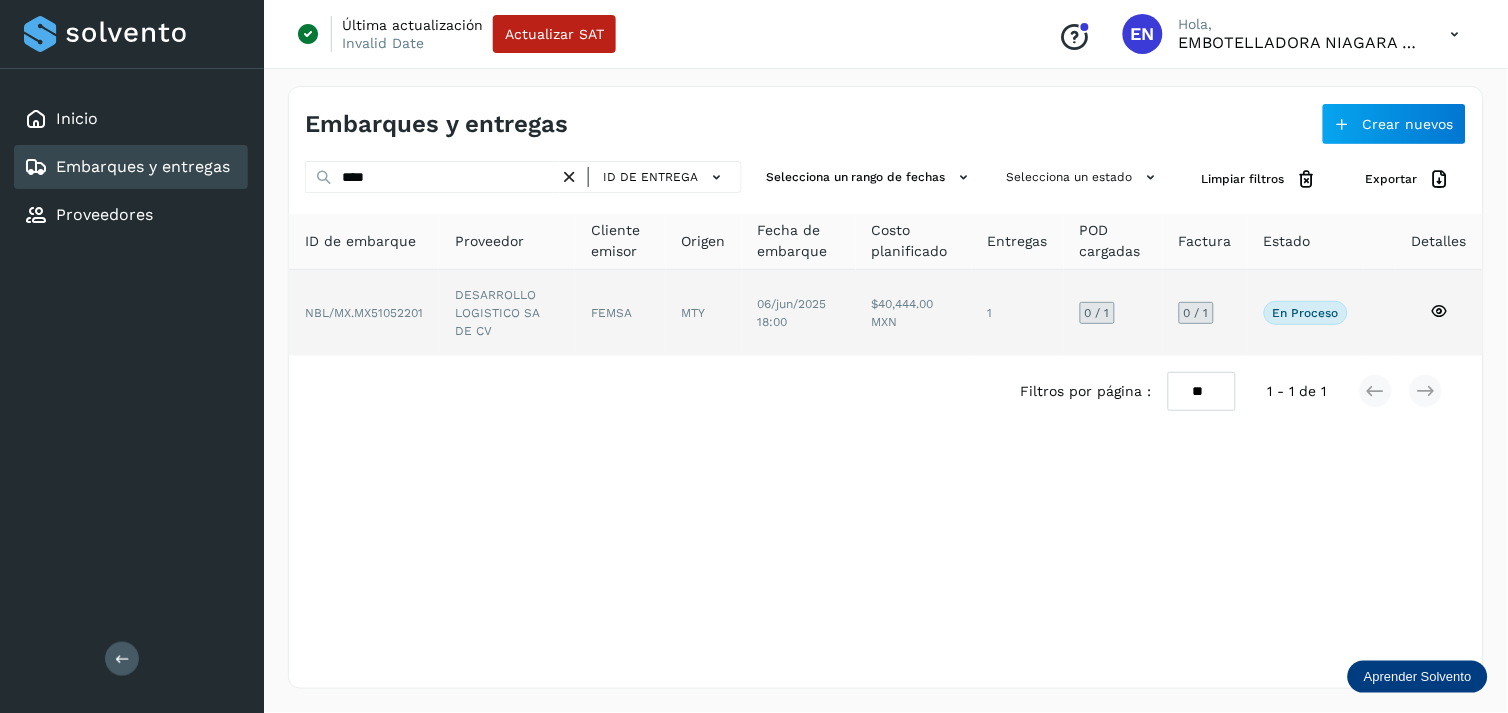 click on "MTY" 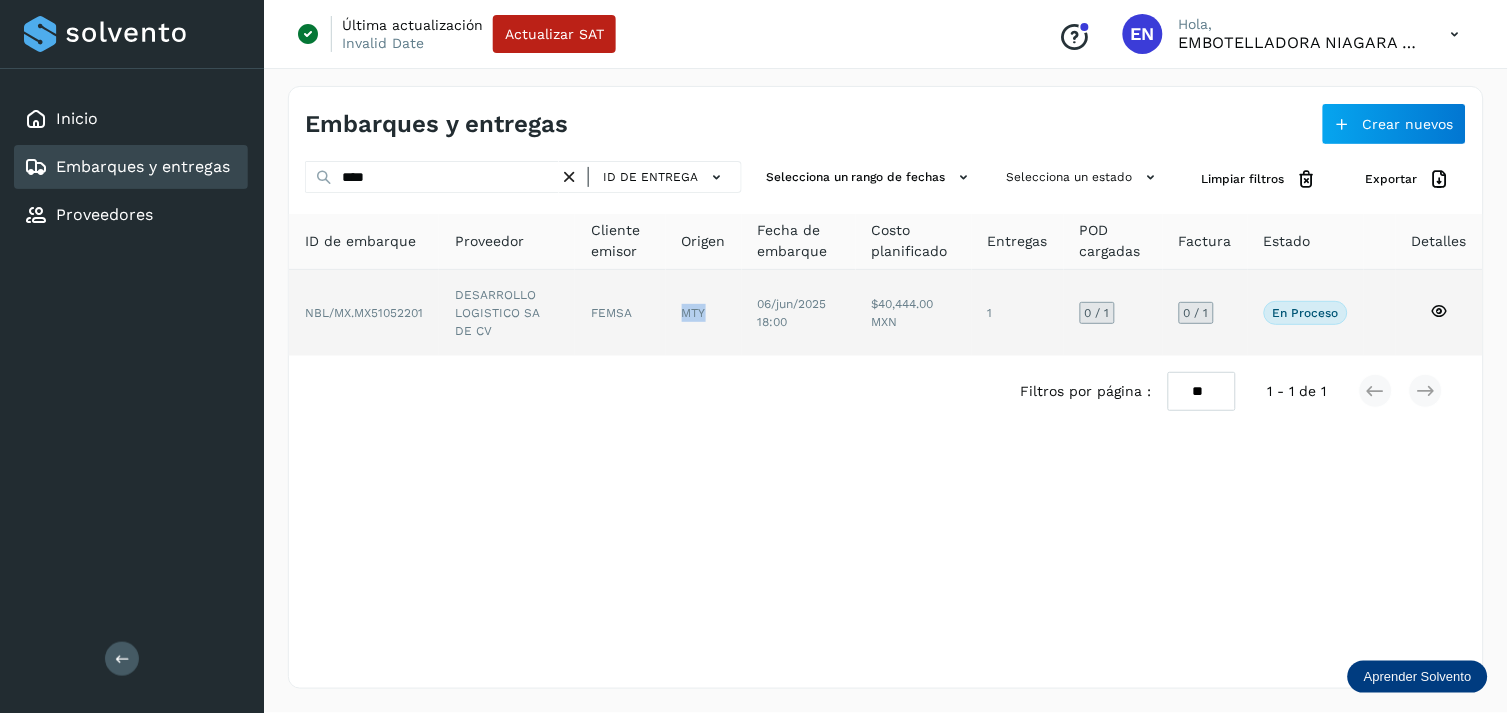 click on "MTY" 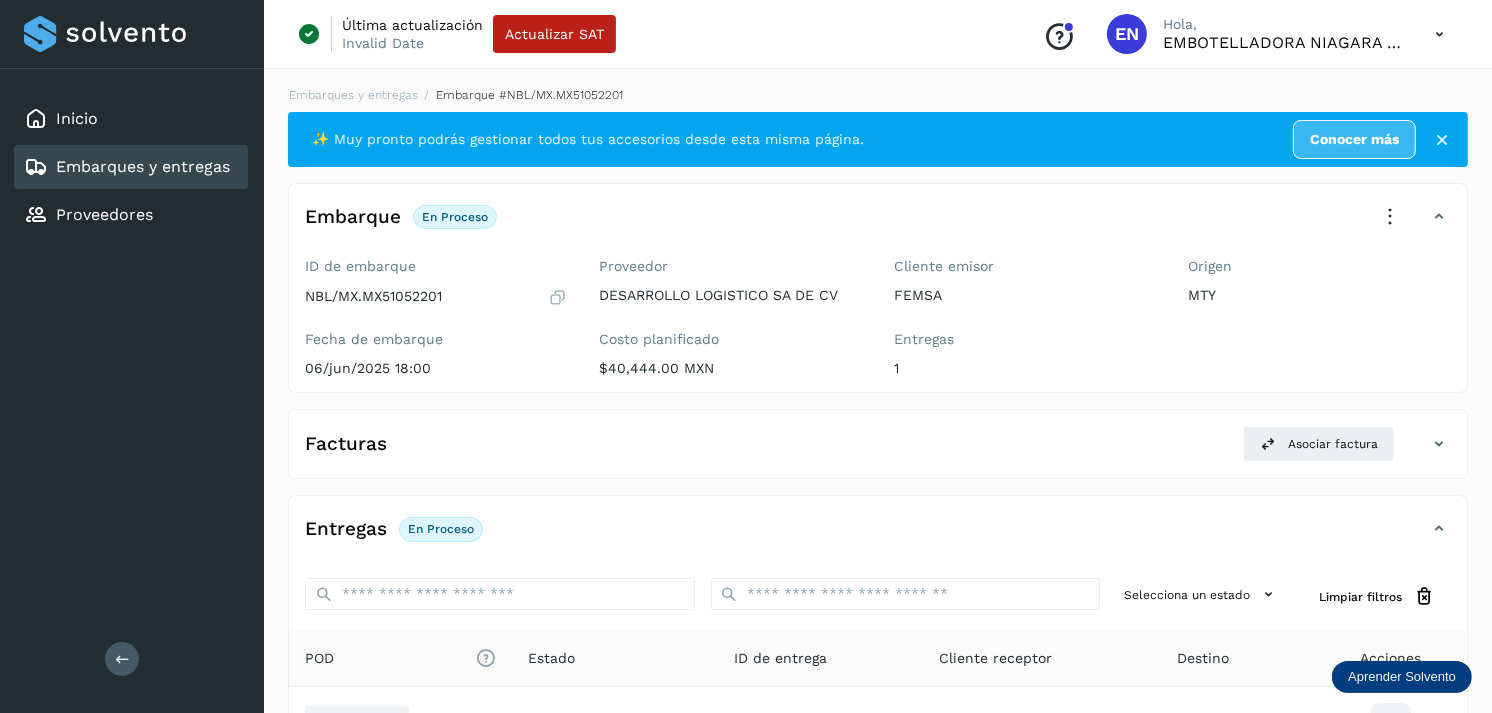 scroll, scrollTop: 243, scrollLeft: 0, axis: vertical 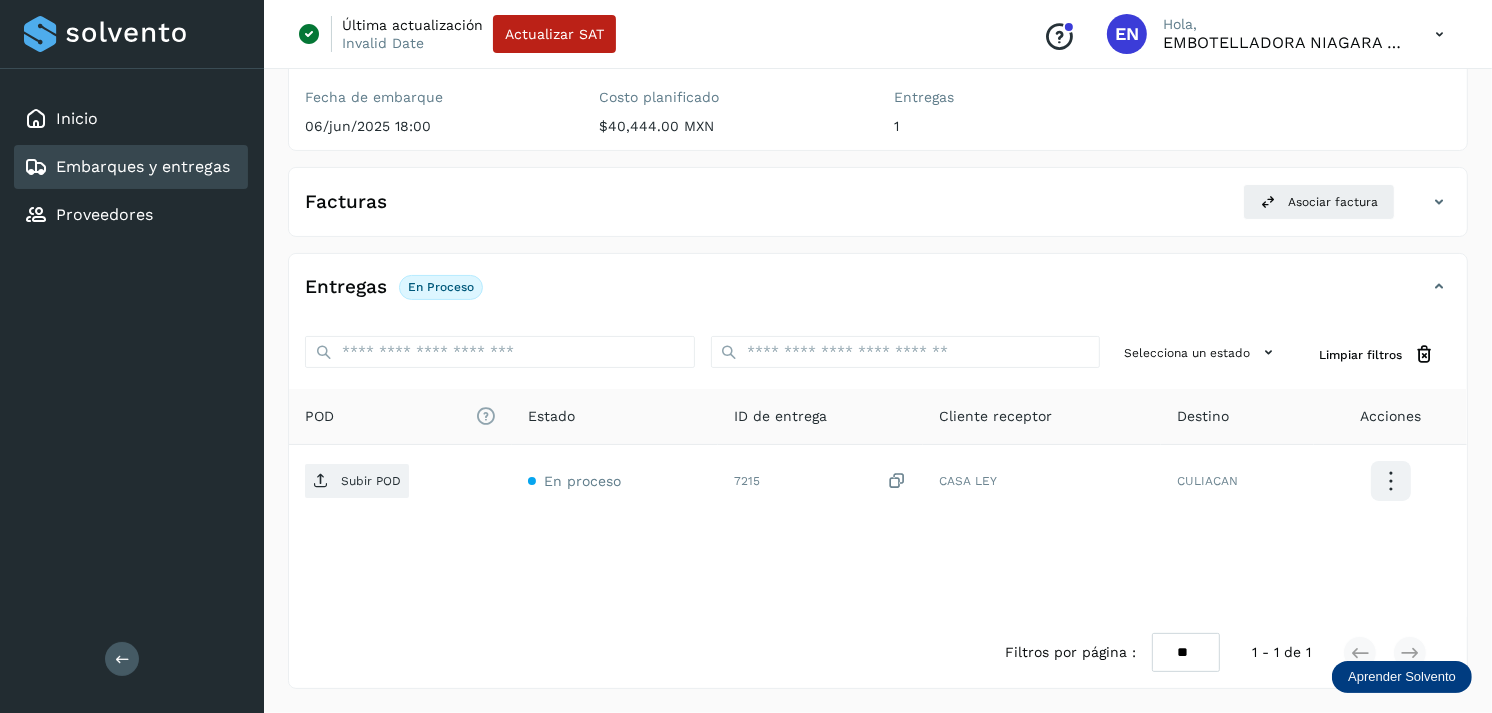 click on "Embarques y entregas" at bounding box center (127, 167) 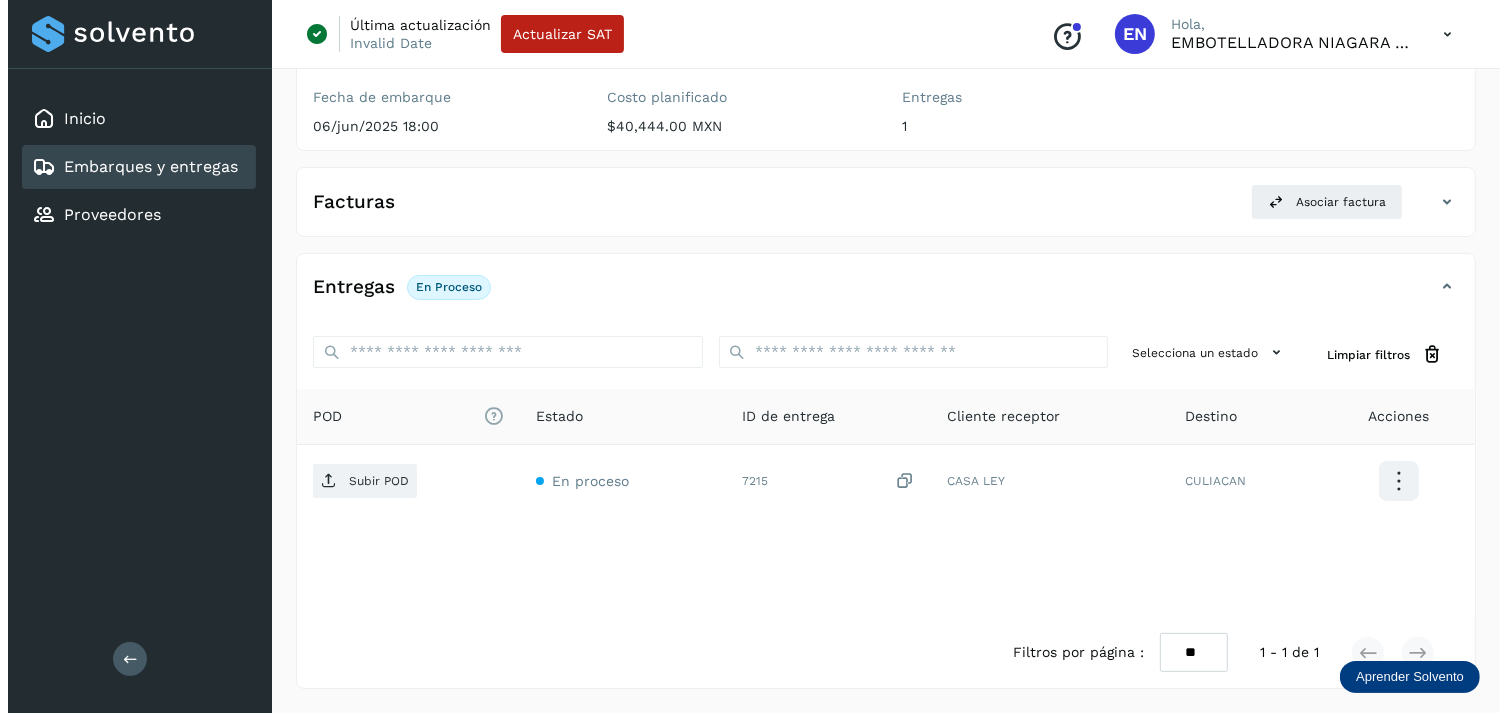 scroll, scrollTop: 0, scrollLeft: 0, axis: both 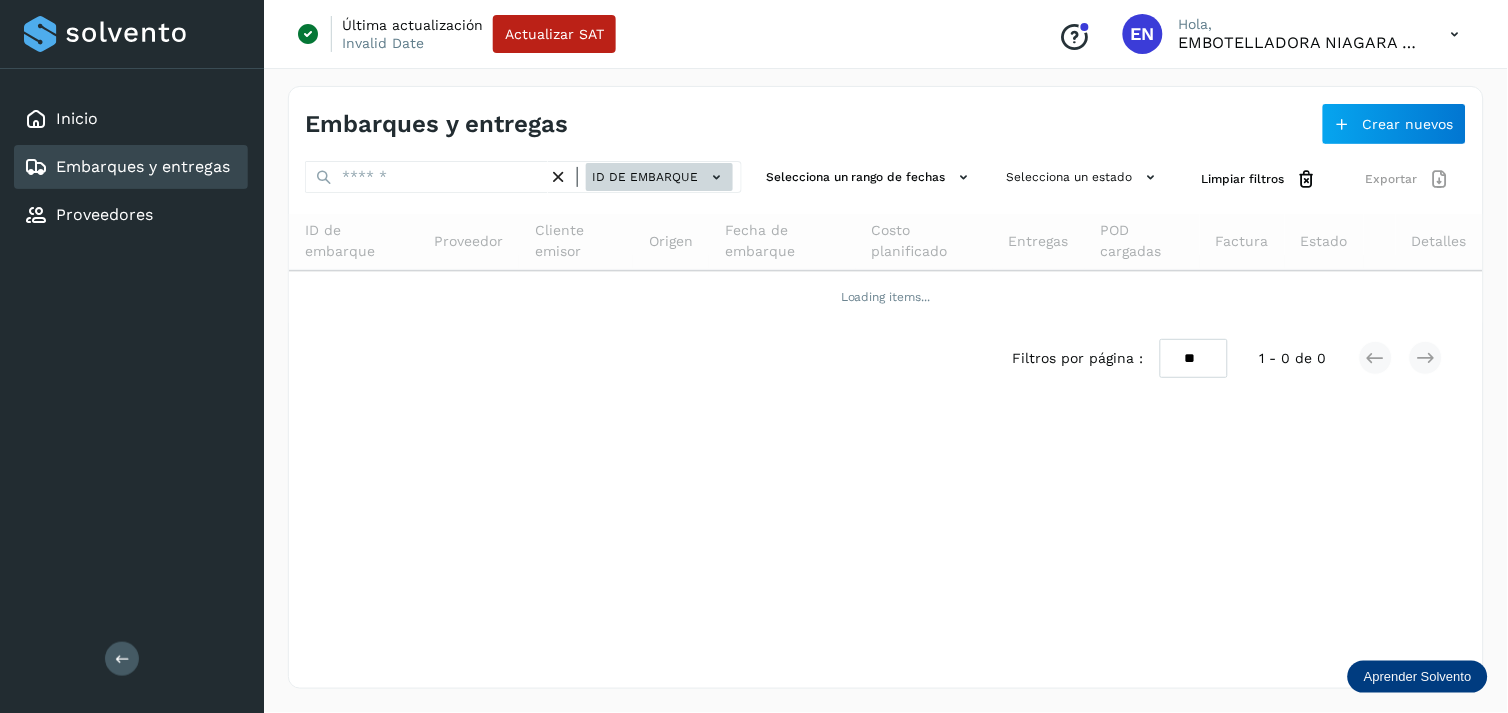 click on "ID de embarque" 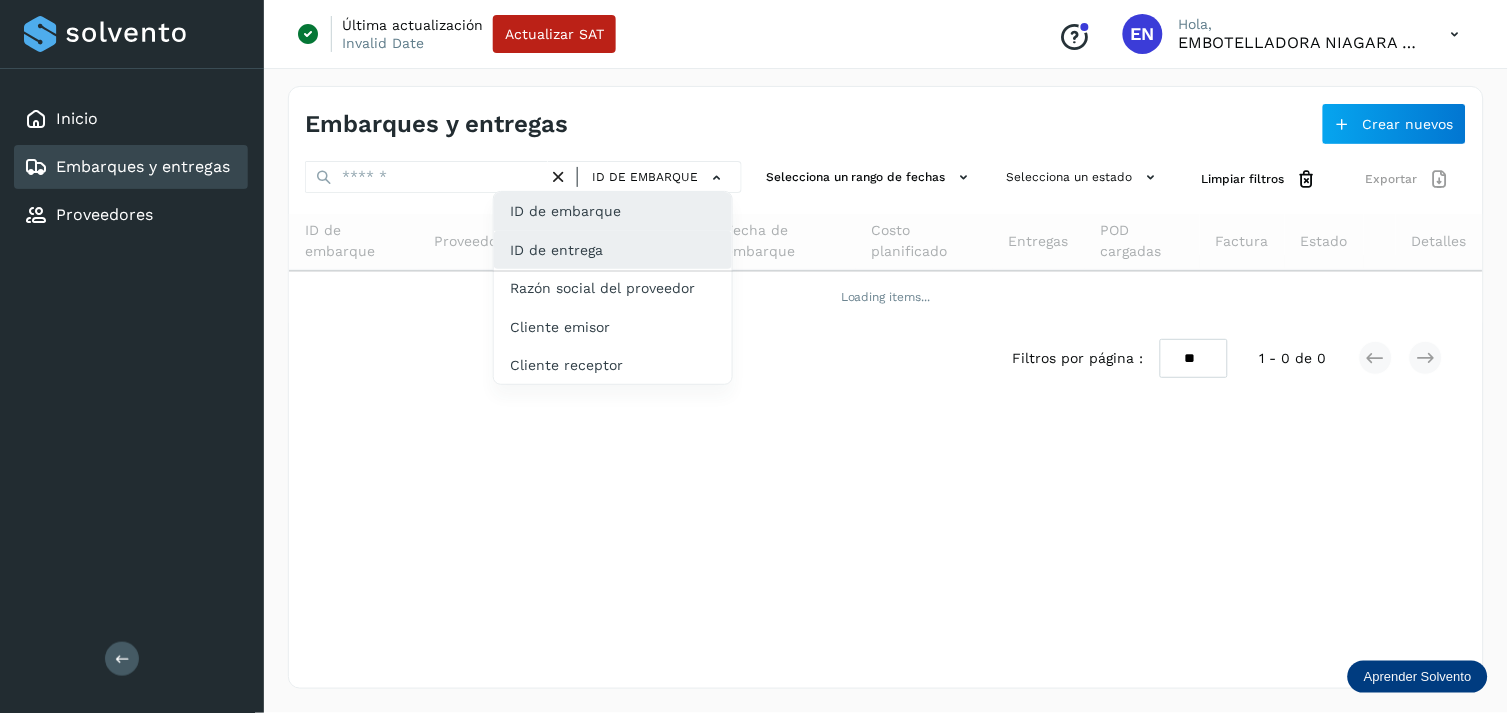 click on "ID de entrega" 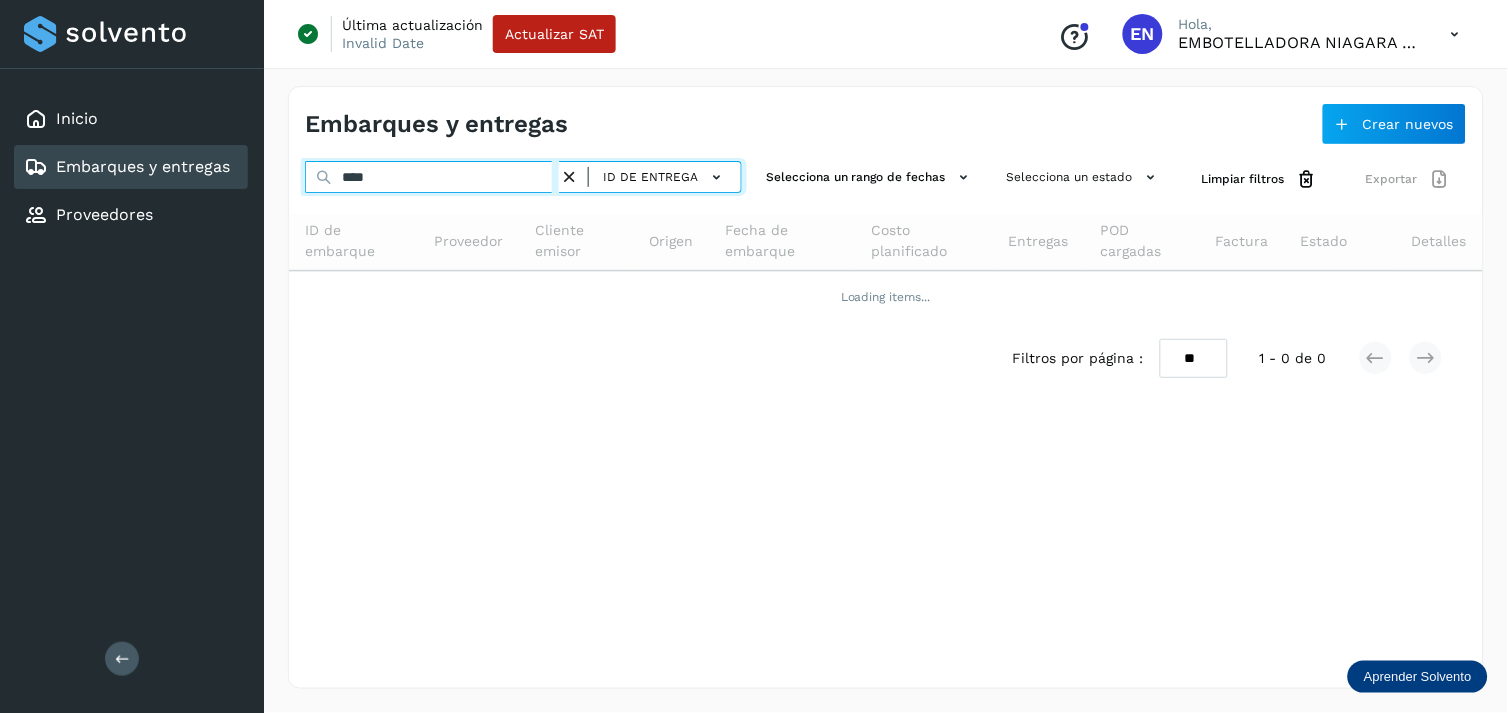 click on "****" at bounding box center (432, 177) 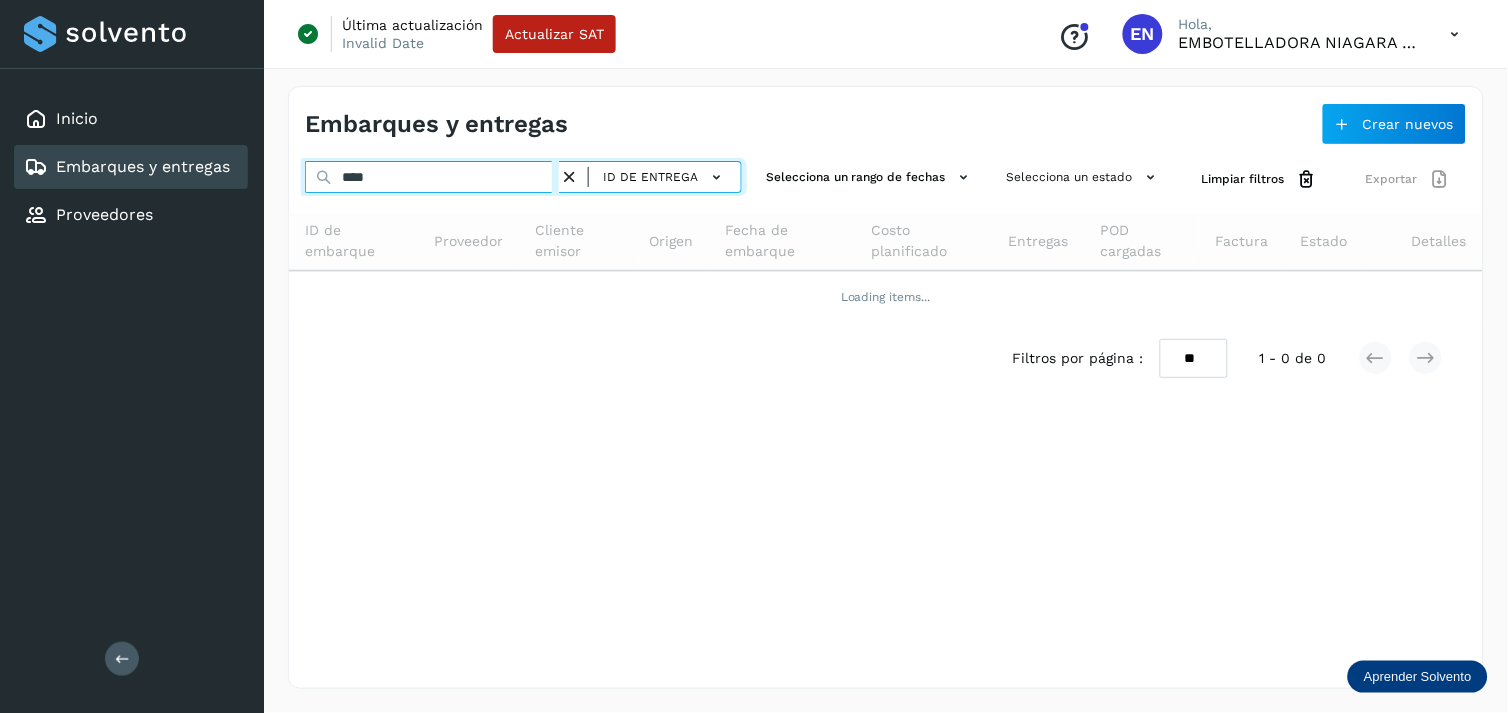 click on "****" at bounding box center [432, 177] 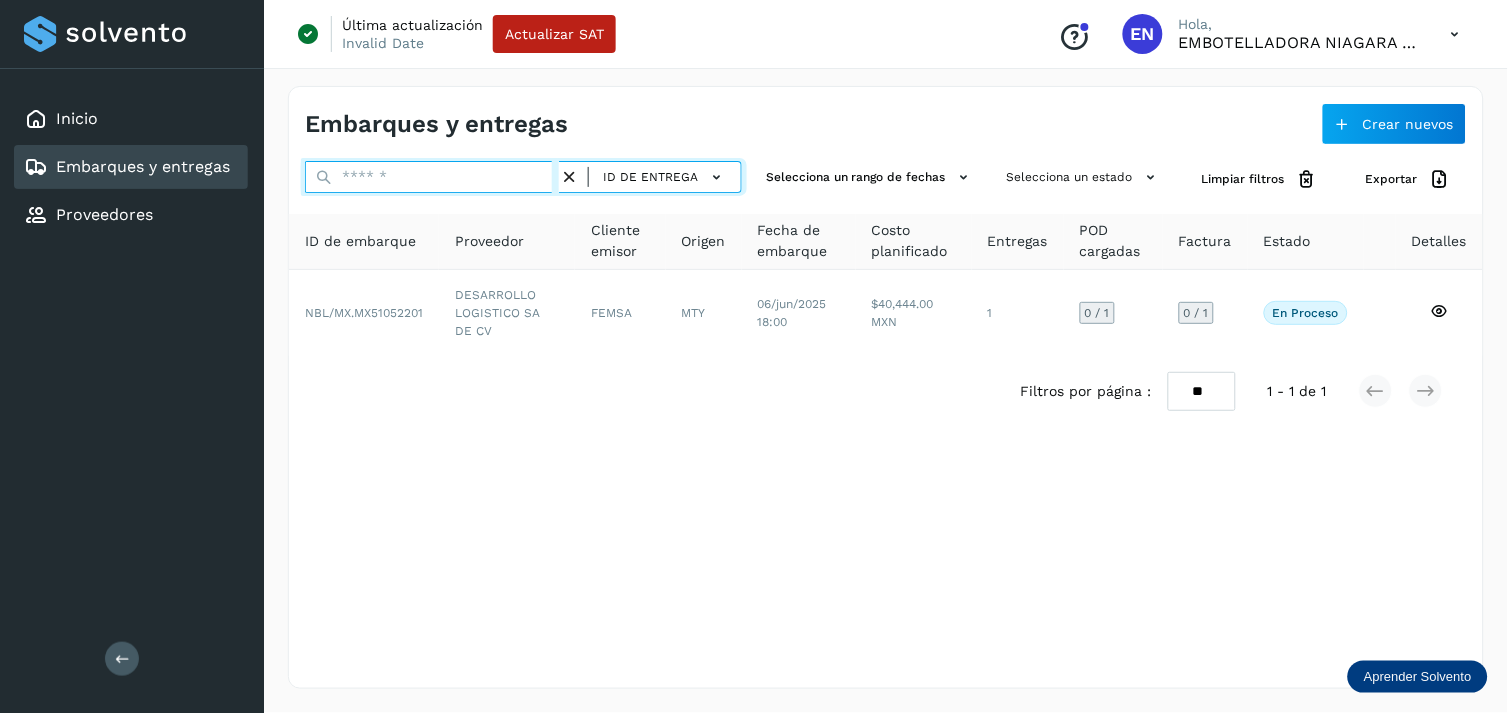 paste on "****" 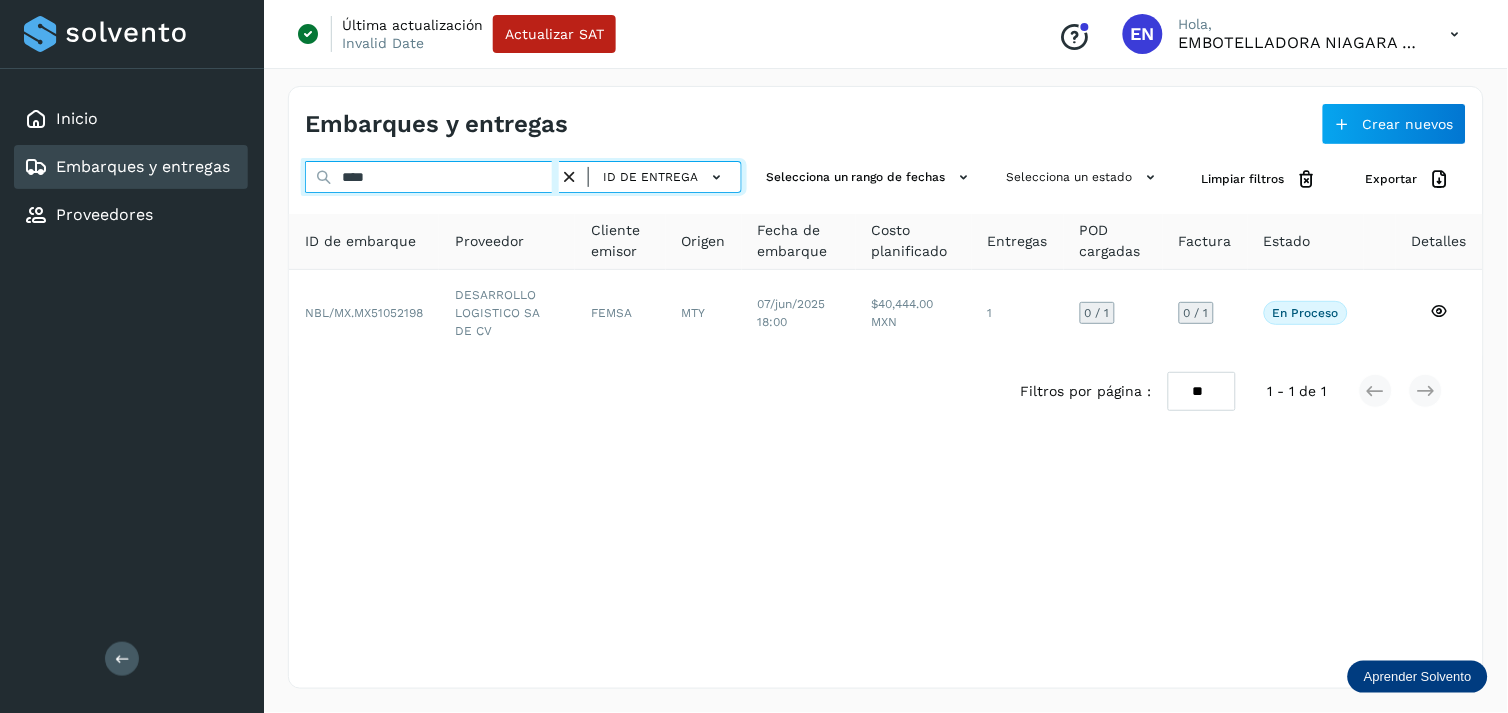 type on "****" 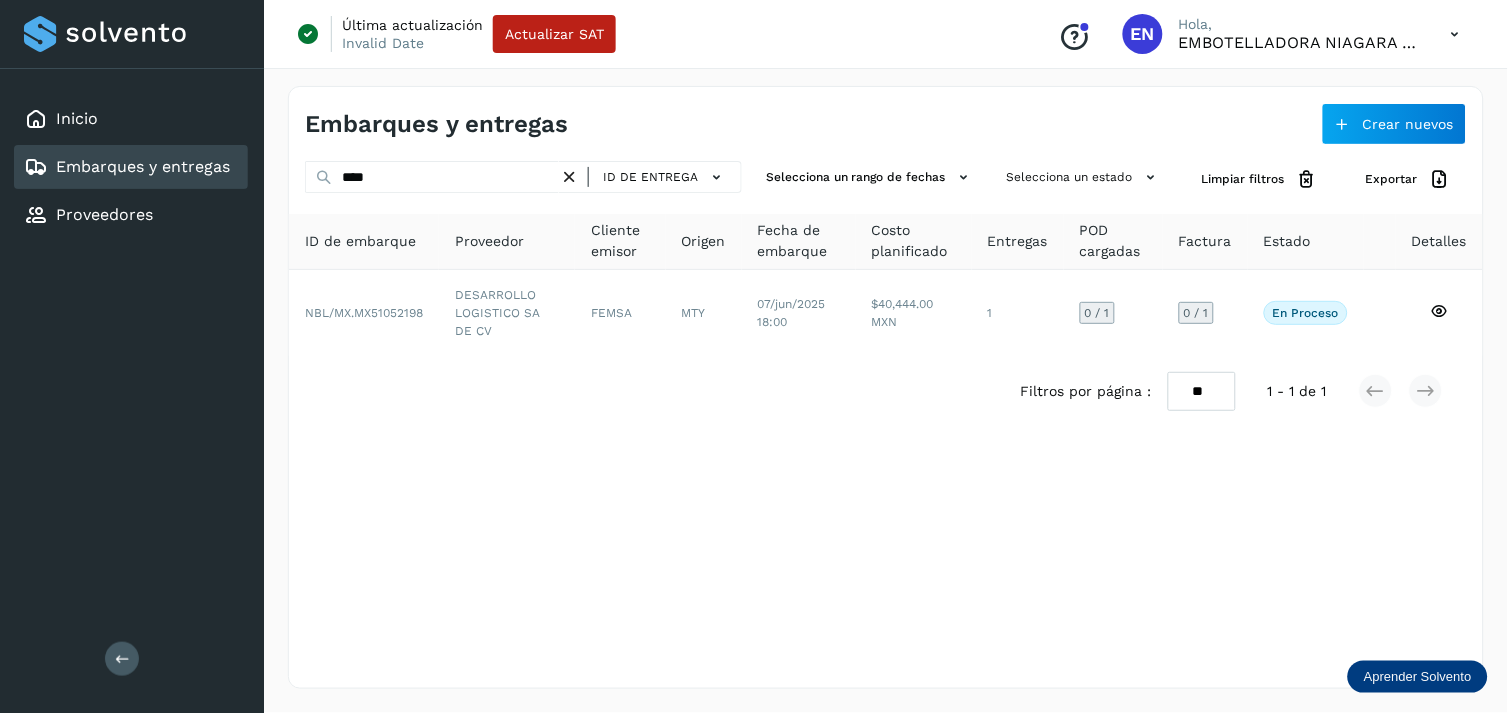 click at bounding box center [569, 177] 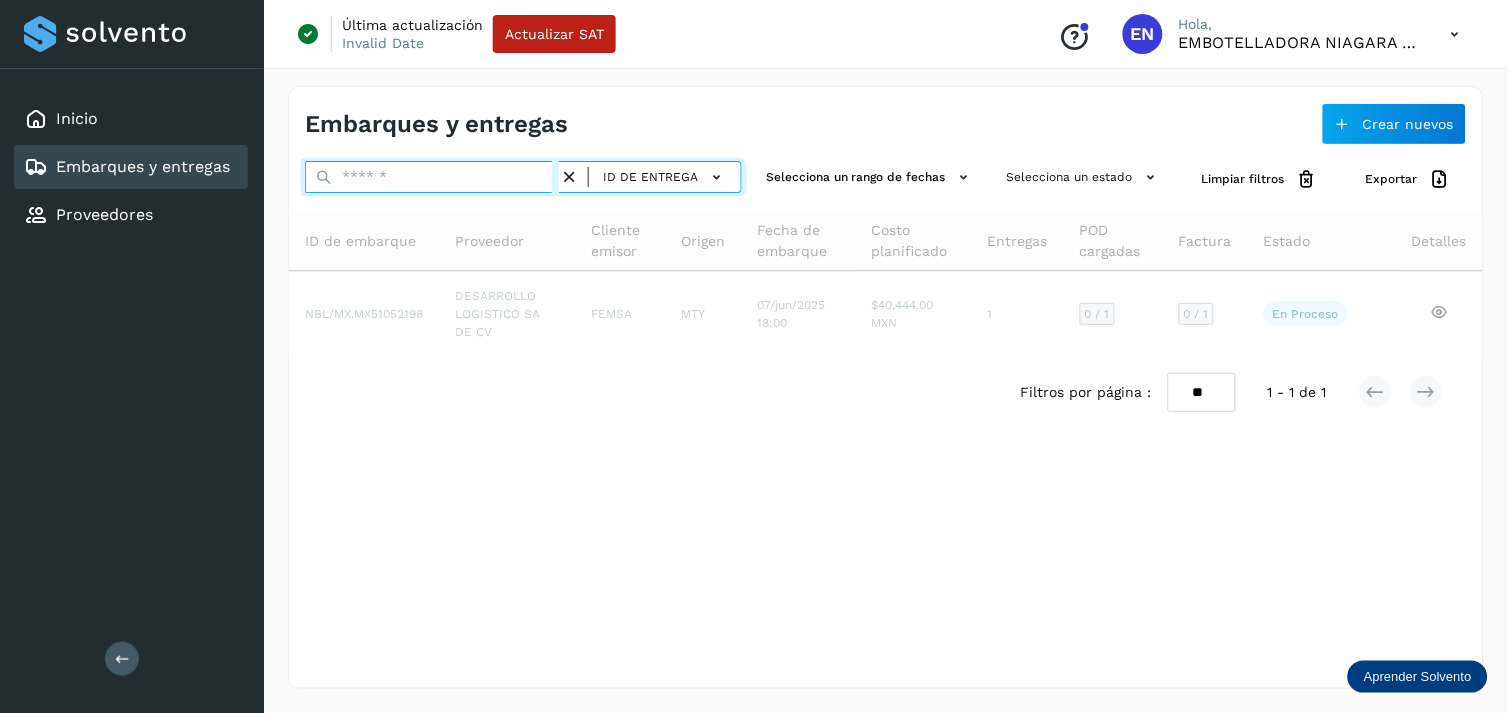 click at bounding box center (432, 177) 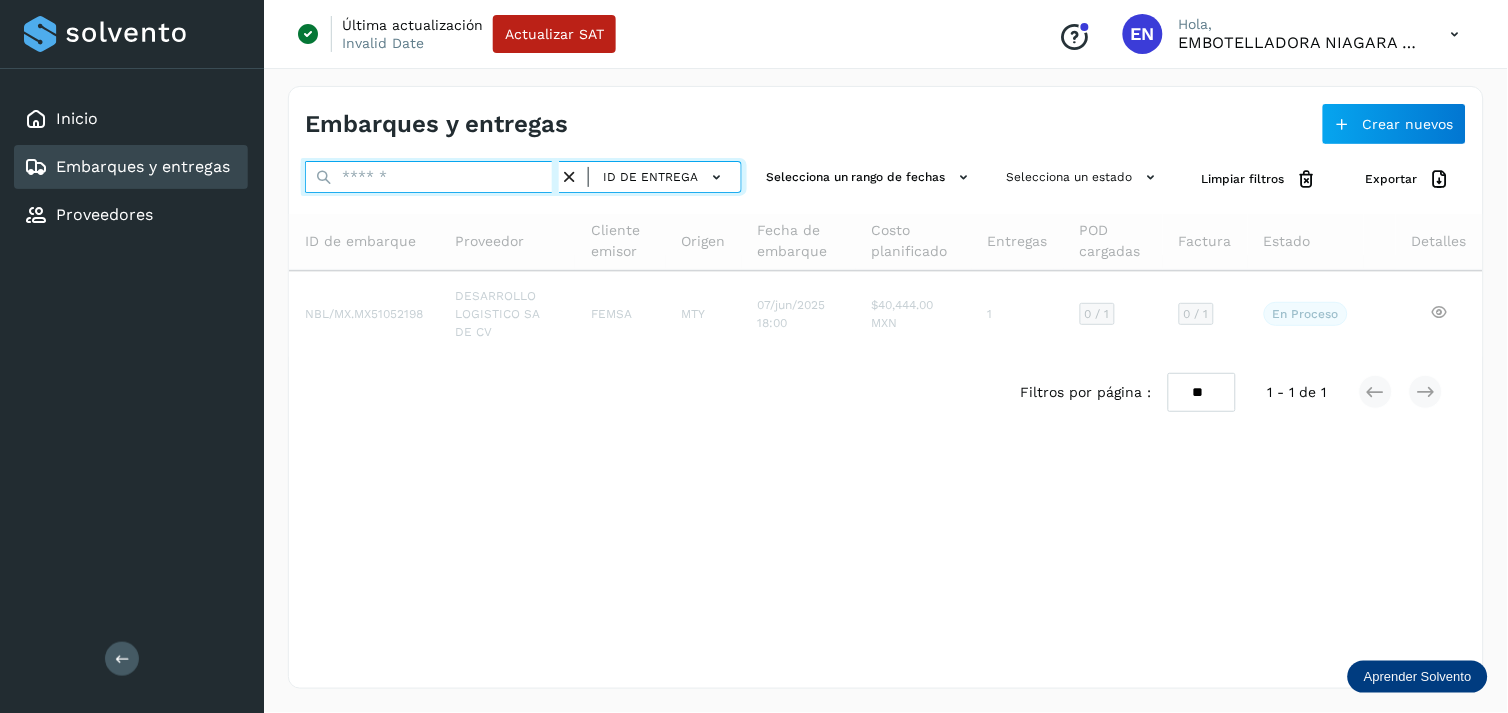 paste on "******" 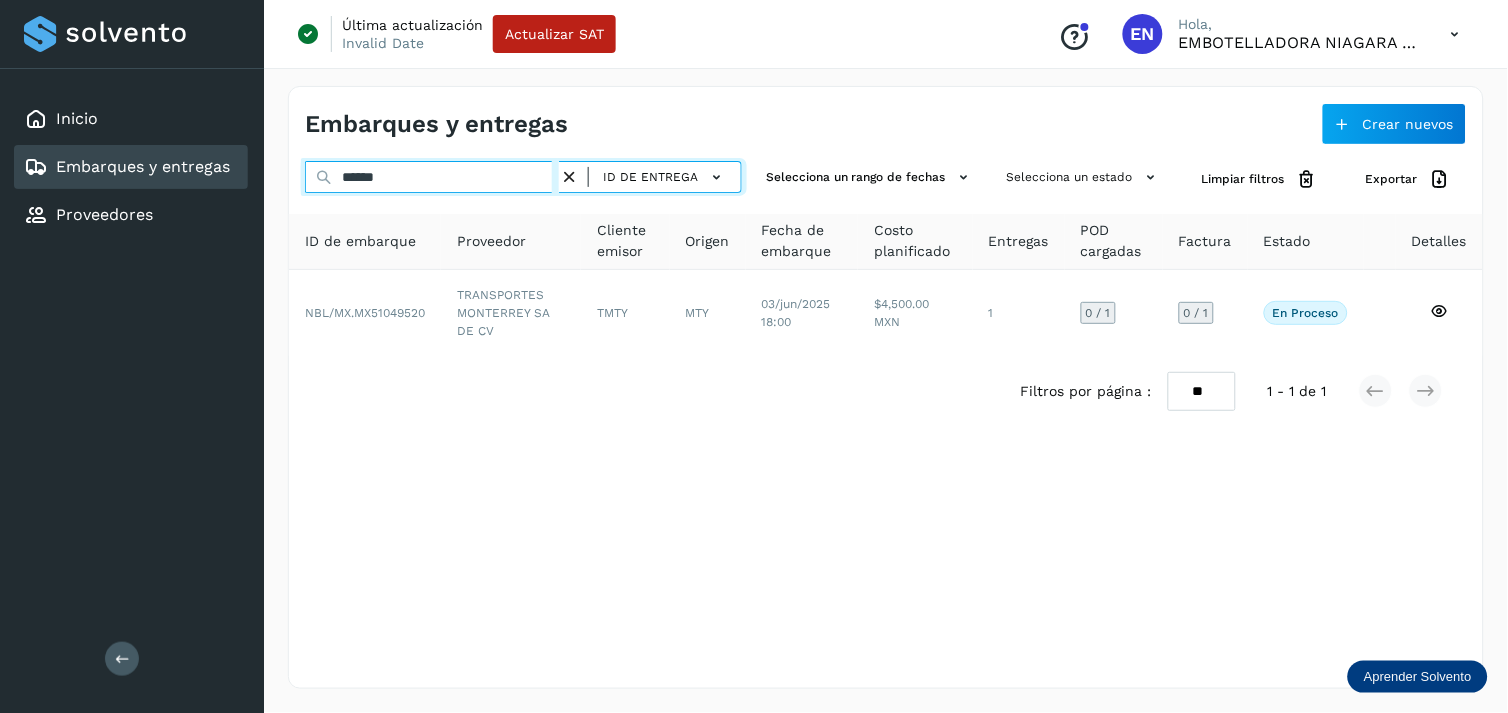 type on "******" 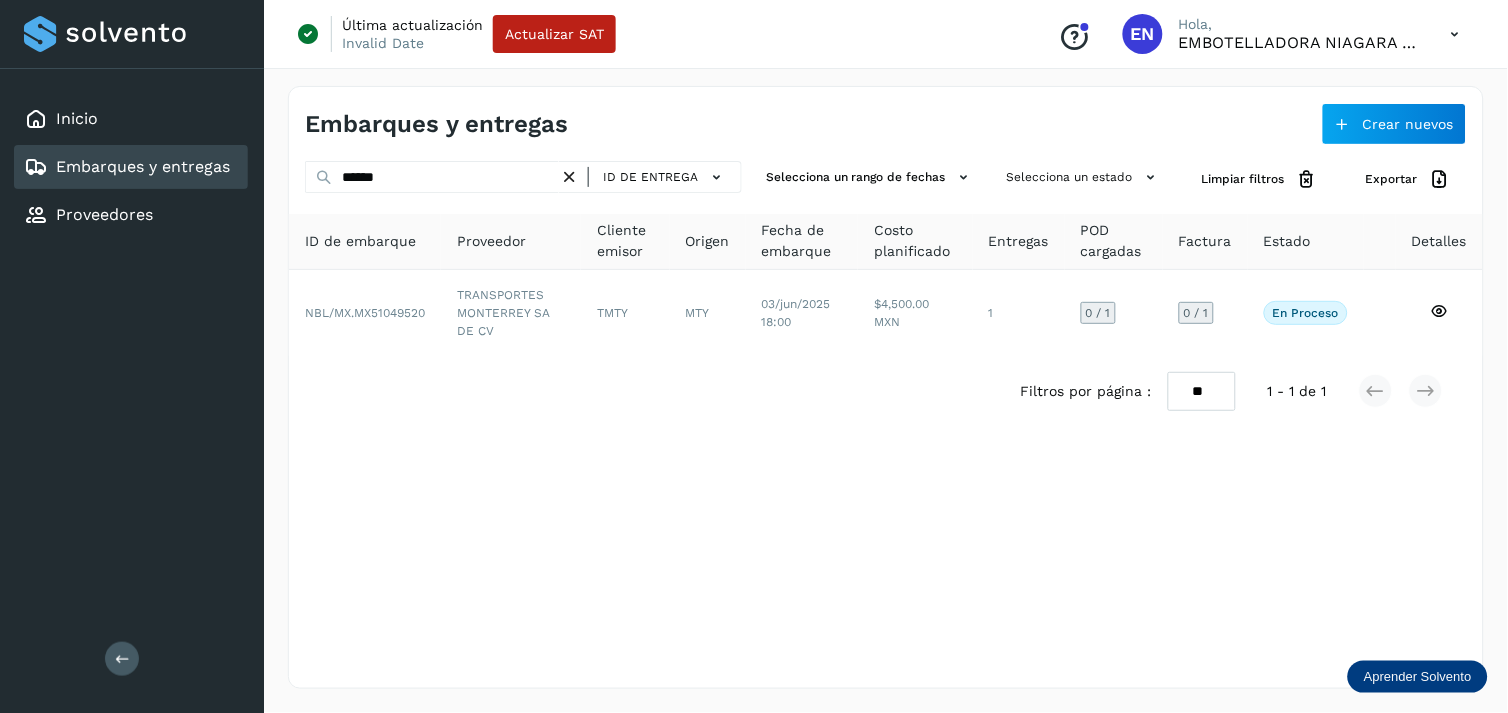 click at bounding box center [569, 177] 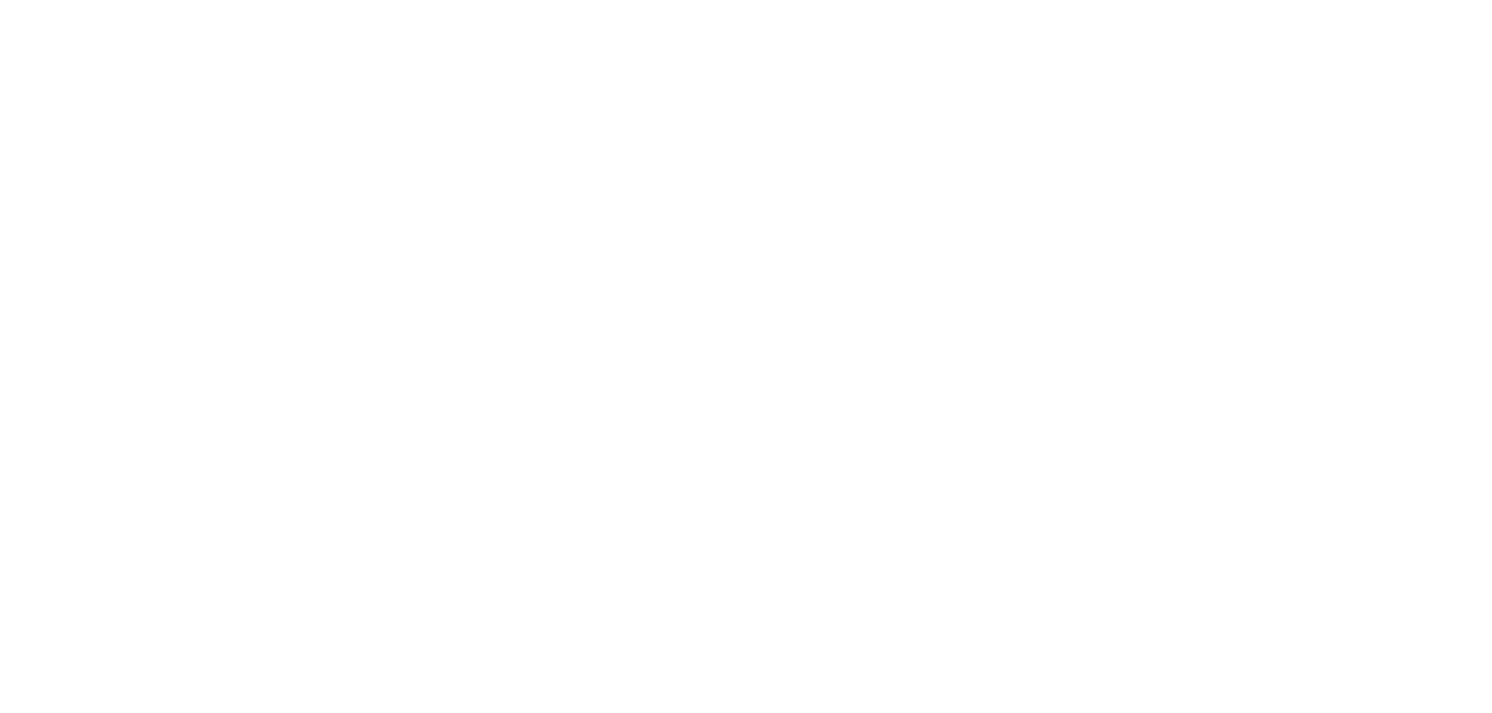 scroll, scrollTop: 0, scrollLeft: 0, axis: both 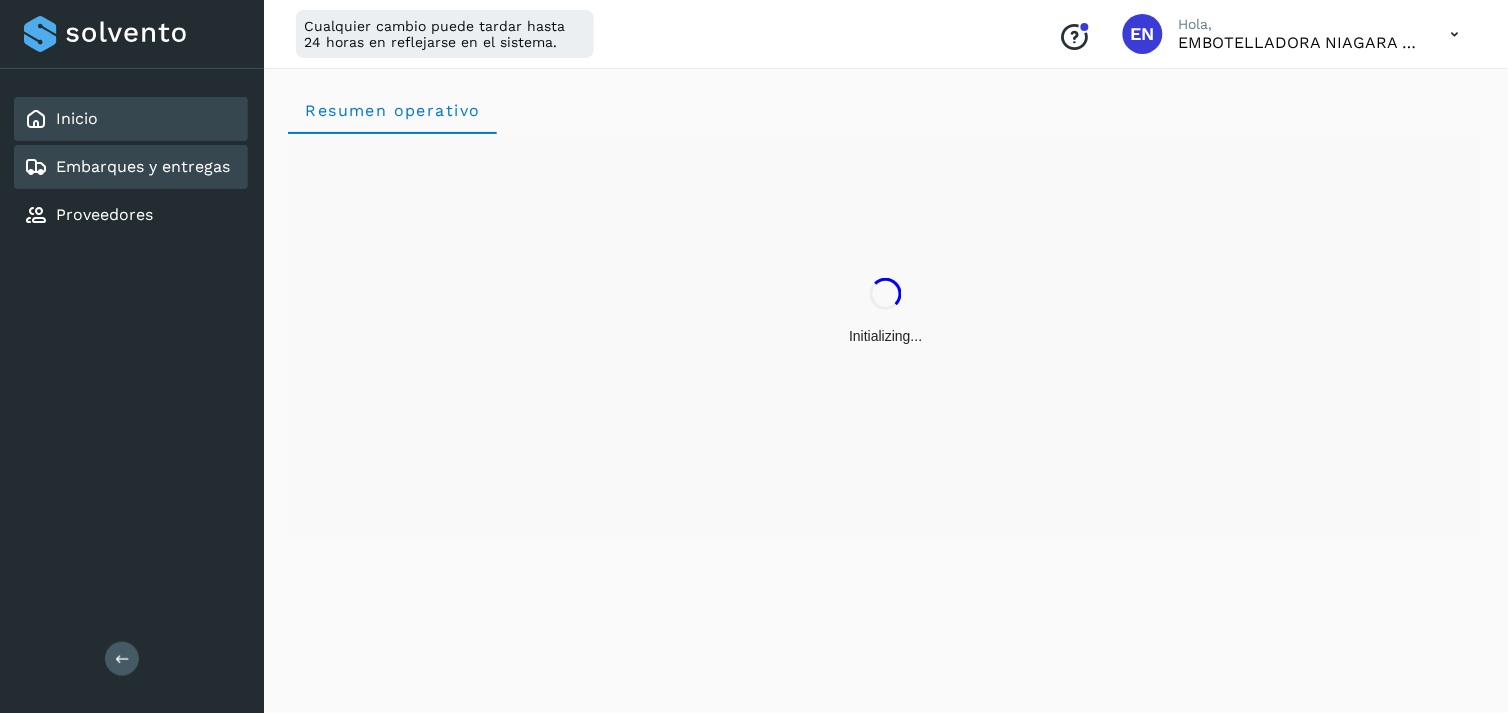 click on "Embarques y entregas" at bounding box center (143, 166) 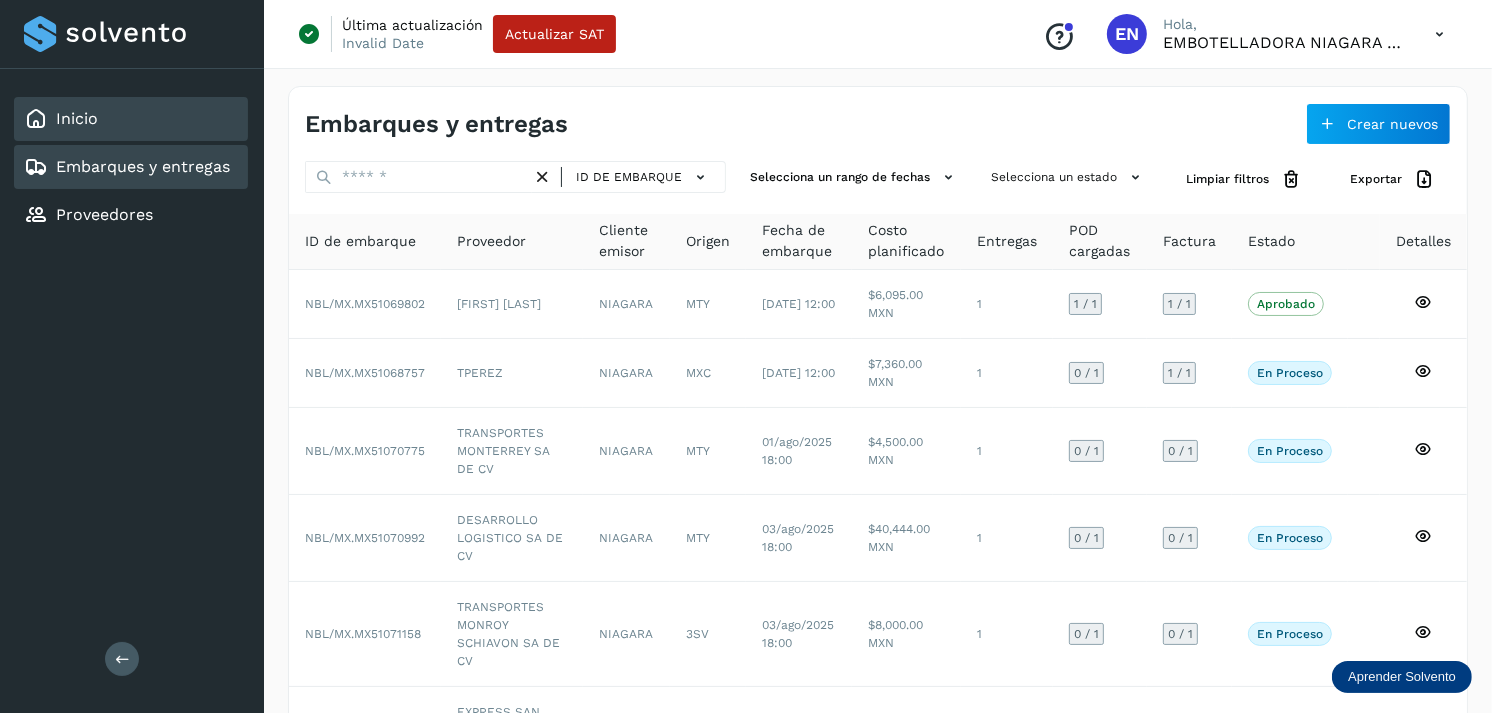 click on "Inicio" 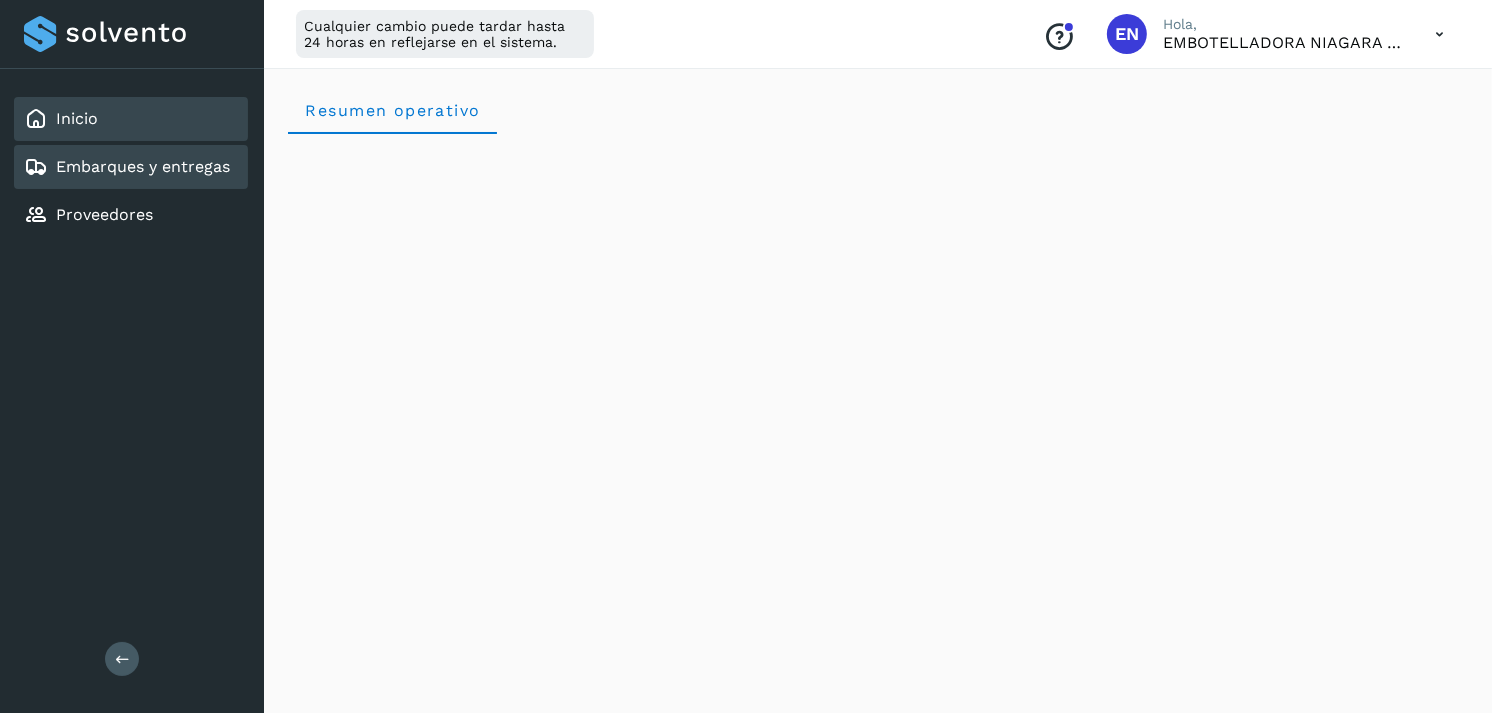 click on "Embarques y entregas" at bounding box center (127, 167) 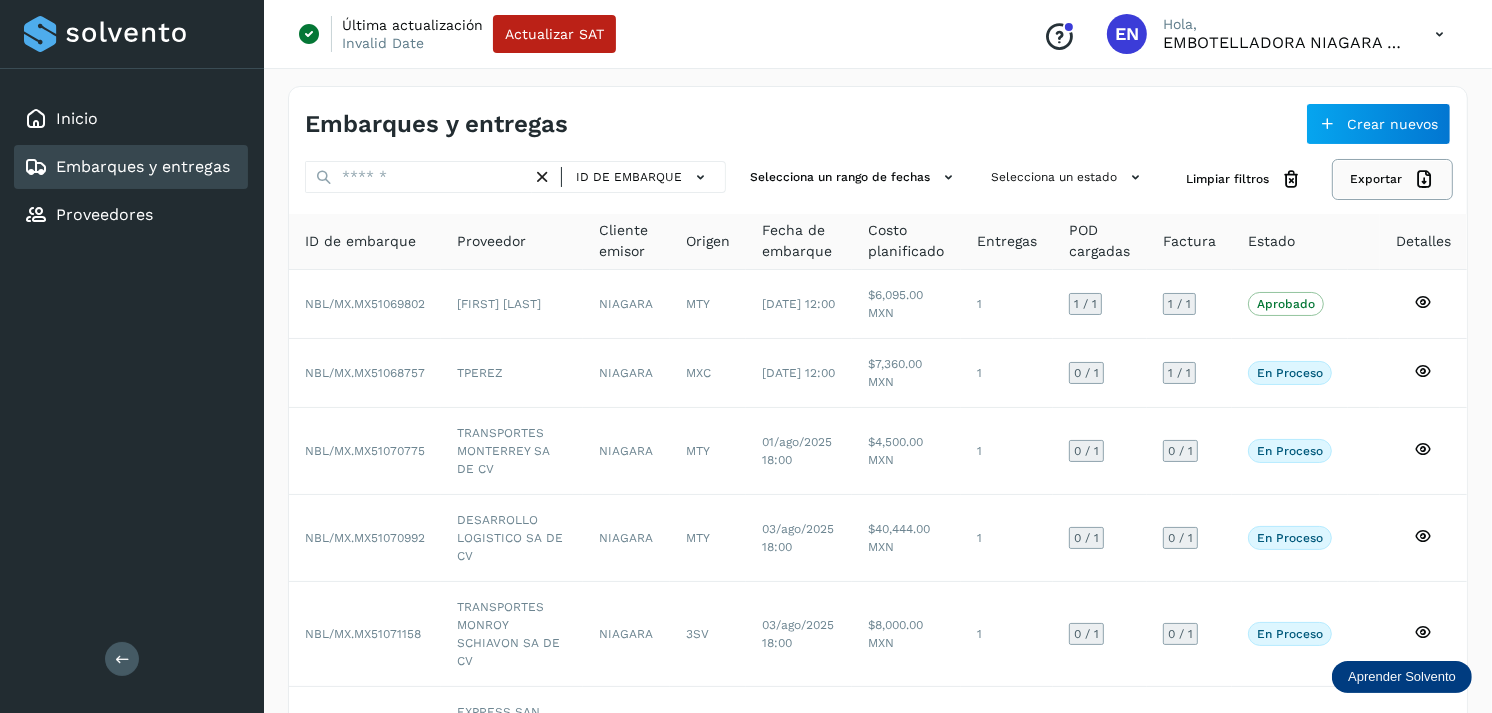 click on "Exportar" 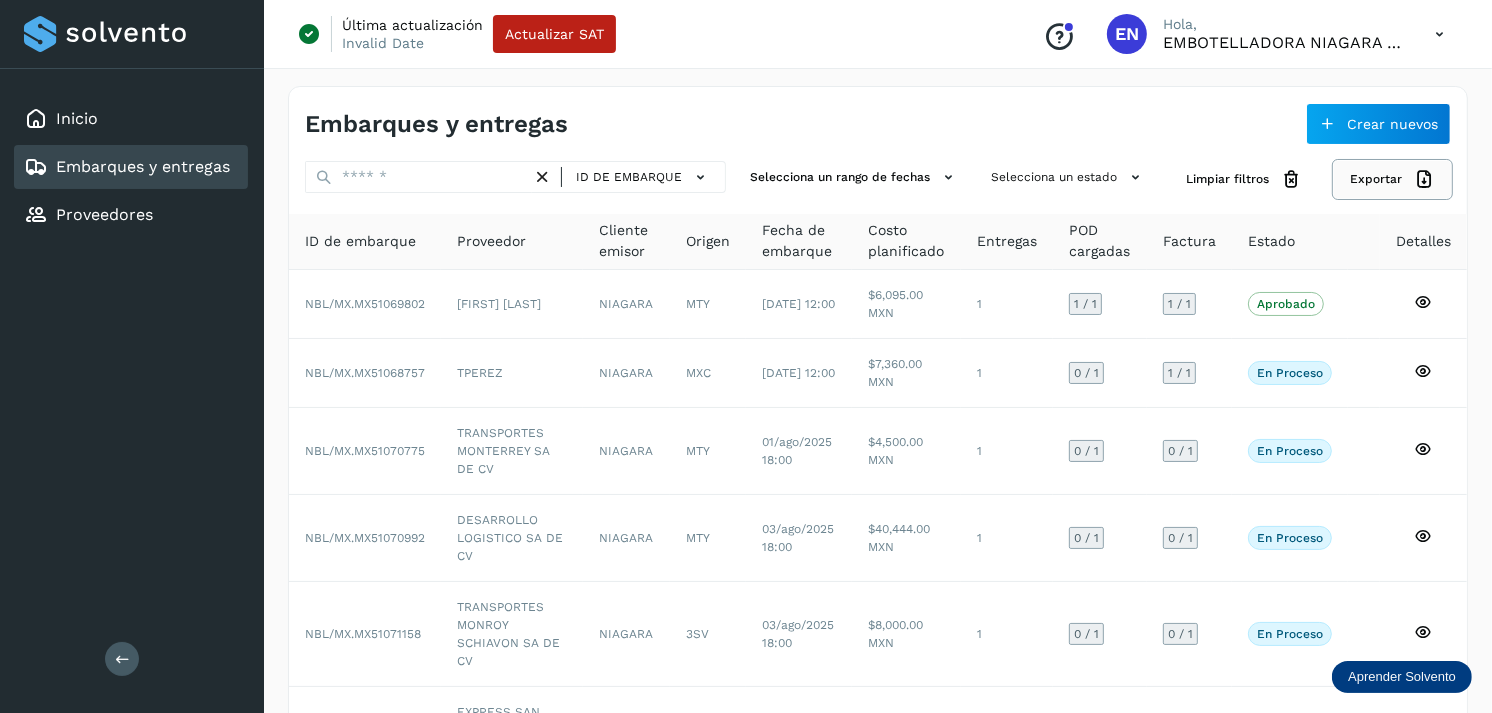 click on "Exportar" 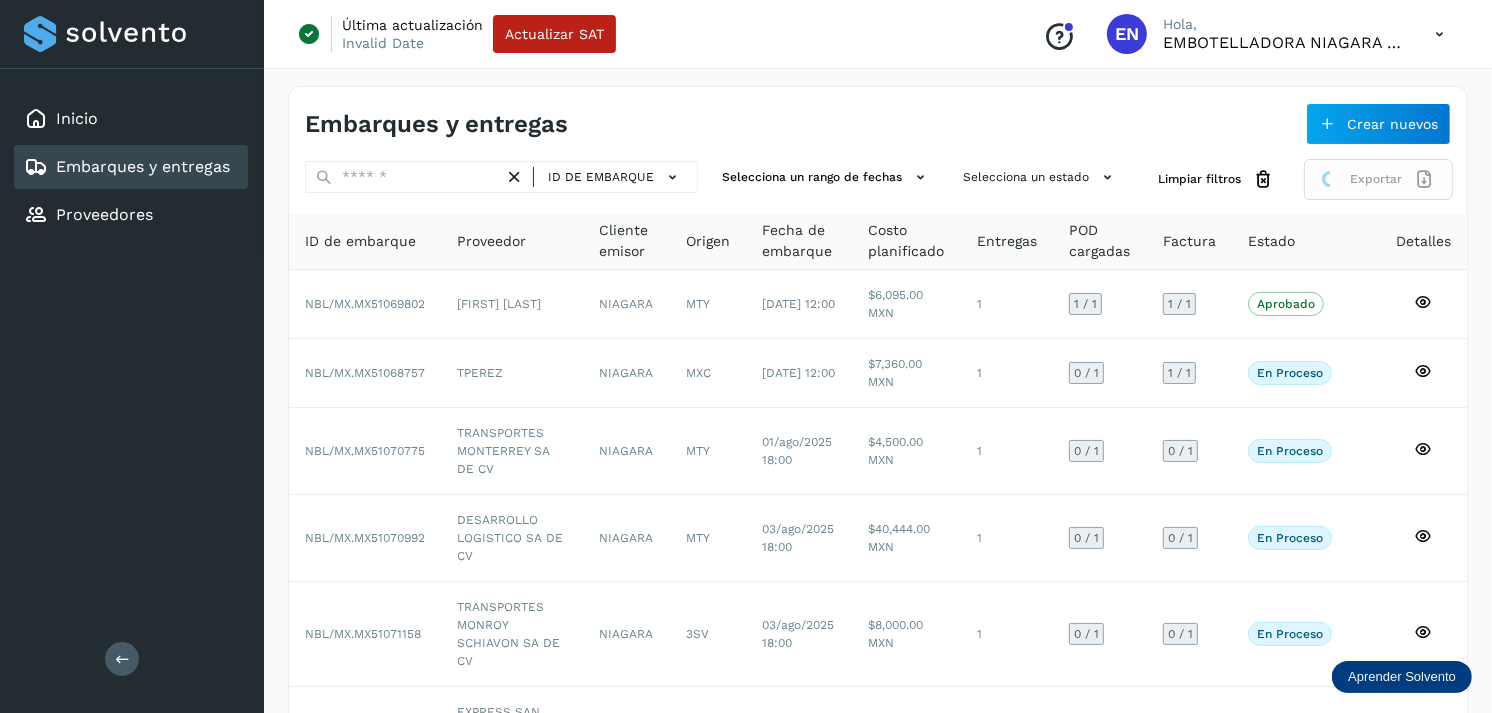 click on "Exportar" 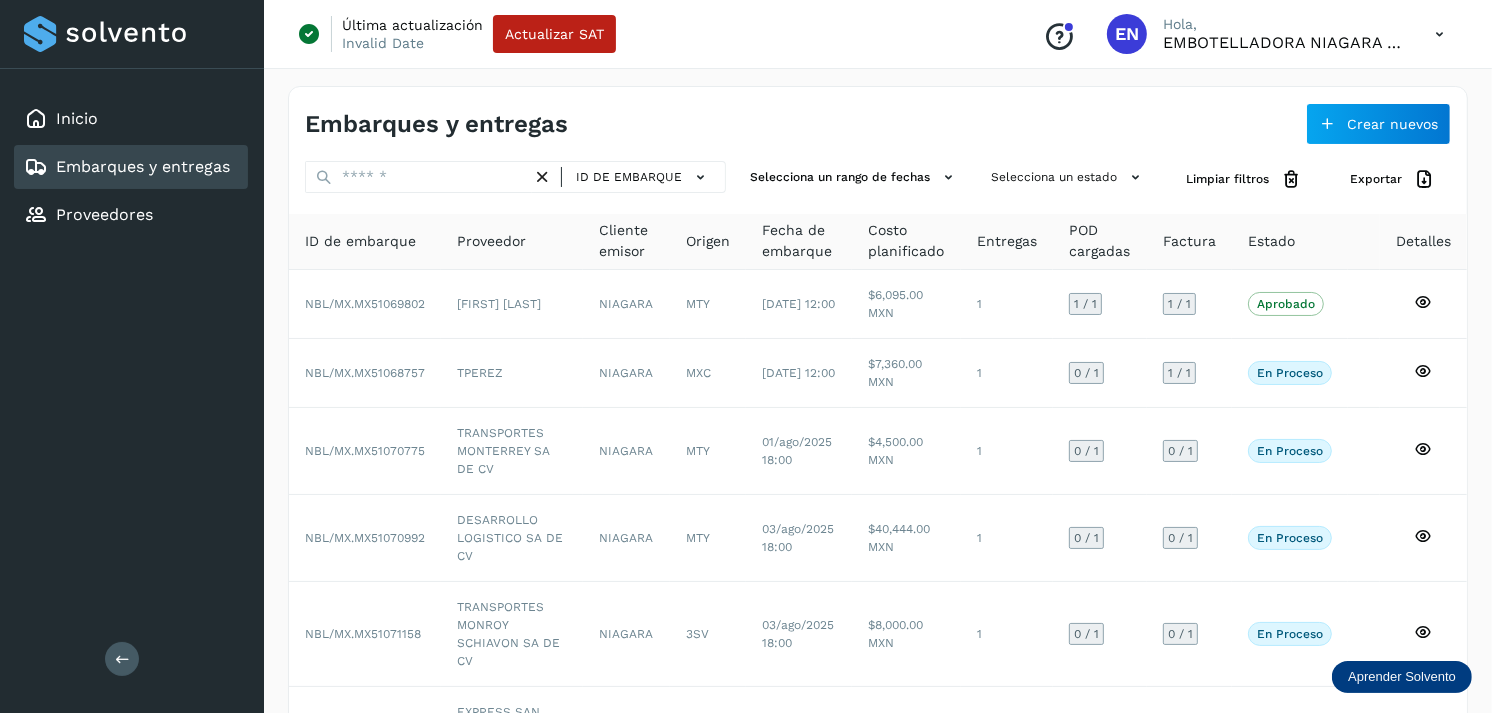 click on "ID de embarque Selecciona un rango de fechas  Selecciona un estado Limpiar filtros Exportar ID de embarque Proveedor Cliente emisor Origen Fecha de embarque Costo planificado Entregas POD cargadas Factura Estado Detalles NBL/MX.MX51069802 [FIRST] [LAST] NIAGARA [CITY] [DATE] 12:00  $6,095.00 MXN  1 1  / 1 1 / 1 Aprobado
Verifica el estado de la factura o entregas asociadas a este embarque
NBL/MX.MX51068757 TPEREZ NIAGARA [CITY] [DATE] 12:00  $7,360.00 MXN  1 0  / 1 1 / 1 En proceso
Verifica el estado de la factura o entregas asociadas a este embarque
NBL/MX.MX51070775 TRANSPORTES MONTERREY SA DE CV NIAGARA [CITY] [DATE] 18:00  $4,500.00 MXN  1 0  / 1 0 / 1 En proceso
Verifica el estado de la factura o entregas asociadas a este embarque
NBL/MX.MX51070992 DESARROLLO LOGISTICO SA DE CV NIAGARA [CITY] 03/ago/2025 18:00  $40,444.00 MXN  1 3SV" at bounding box center [878, 676] 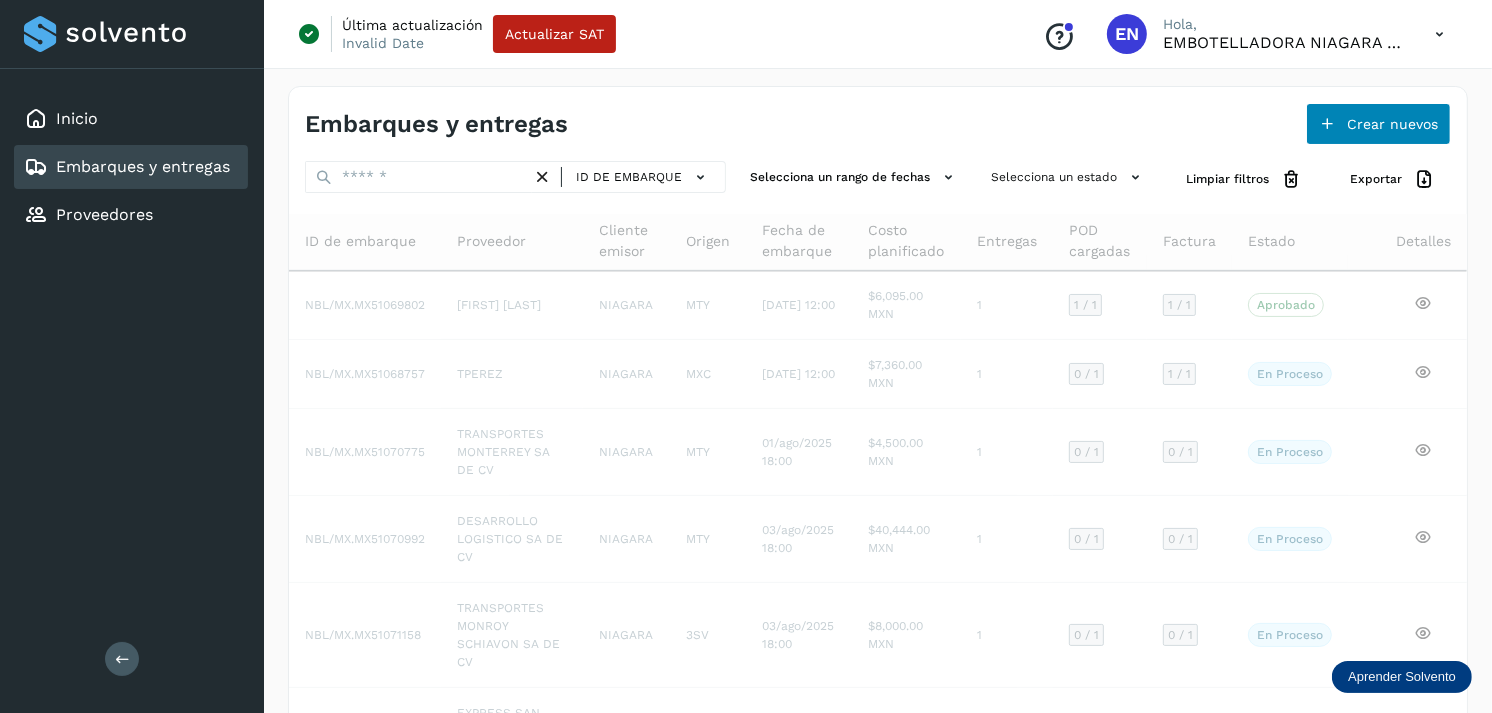 drag, startPoint x: 1396, startPoint y: 204, endPoint x: 1386, endPoint y: 128, distance: 76.655075 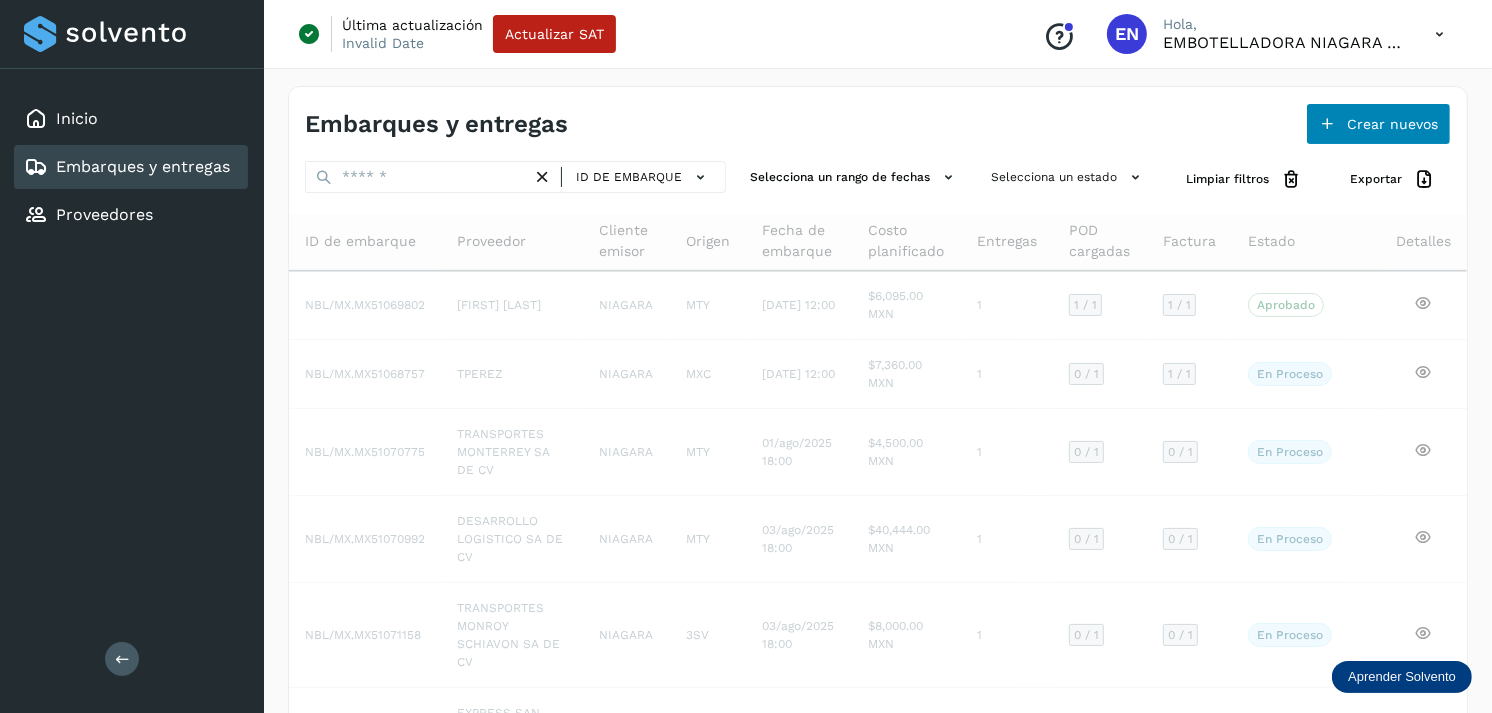 click on "Embarques y entregas Crear nuevos ID de embarque Selecciona un rango de fechas  Selecciona un estado Limpiar filtros Exportar ID de embarque Proveedor Cliente emisor Origen Fecha de embarque Costo planificado Entregas POD cargadas Factura Estado Detalles NBL/MX.MX51069802 [FIRST] [LAST] NIAGARA [CITY] [DATE] 12:00  $6,095.00 MXN  1 1  / 1 1 / 1 Aprobado
Verifica el estado de la factura o entregas asociadas a este embarque
NBL/MX.MX51068757 TPEREZ NIAGARA [CITY] [DATE] 12:00  $7,360.00 MXN  1 0  / 1 1 / 1 En proceso
Verifica el estado de la factura o entregas asociadas a este embarque
NBL/MX.MX51070775 TRANSPORTES MONTERREY SA DE CV NIAGARA [CITY] [DATE] 18:00  $4,500.00 MXN  1 0  / 1 0 / 1 En proceso
Verifica el estado de la factura o entregas asociadas a este embarque
NBL/MX.MX51070992 DESARROLLO LOGISTICO SA DE CV NIAGARA [CITY] 1 0 / 1" at bounding box center (878, 640) 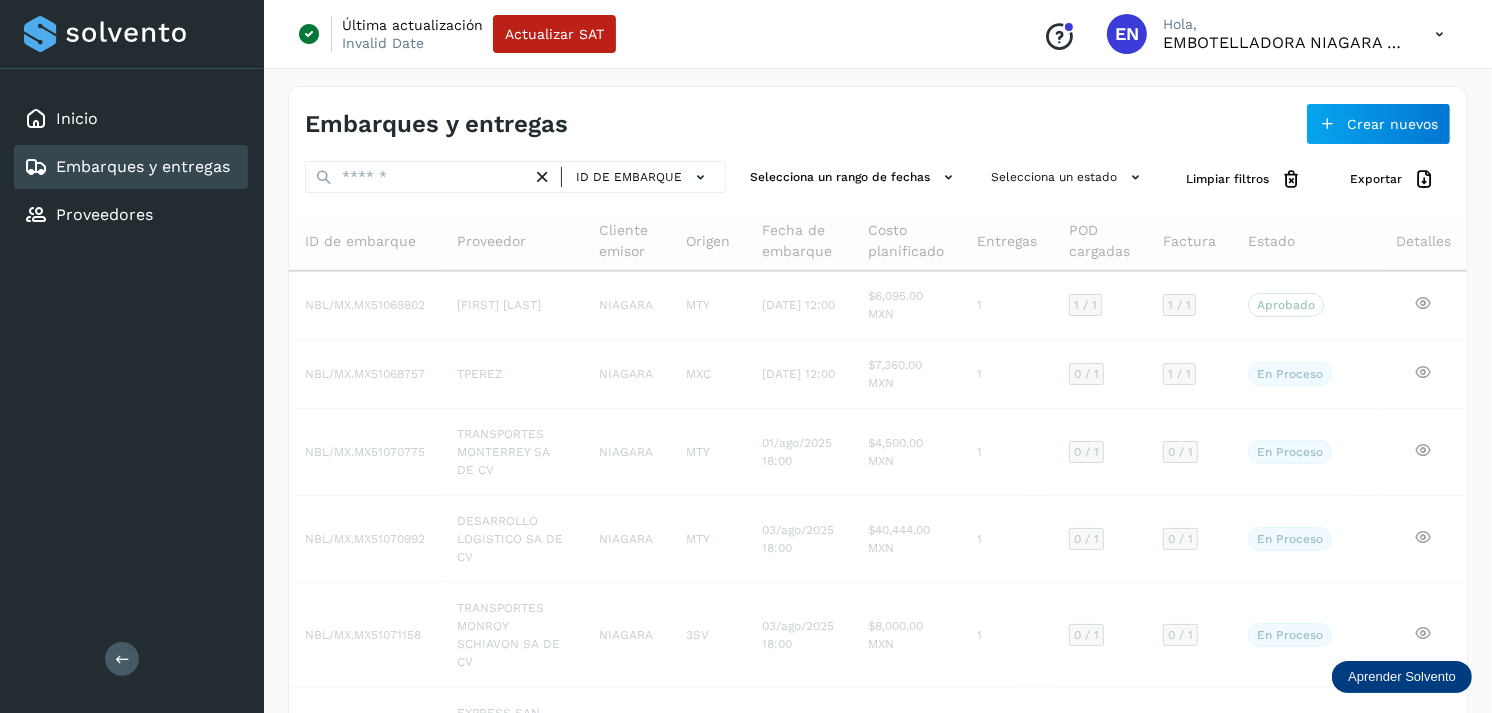 click on "Embarques y entregas Crear nuevos" at bounding box center [878, 116] 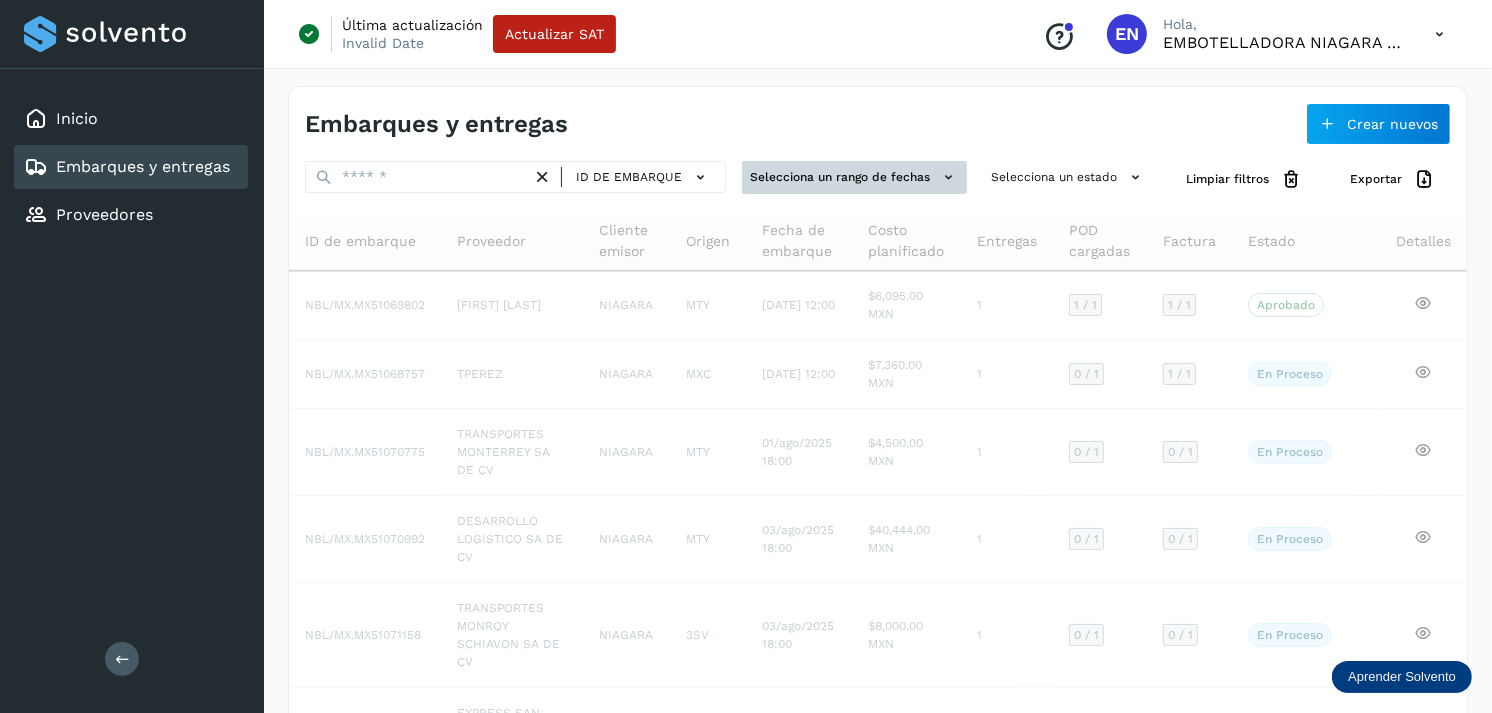 click on "Selecciona un rango de fechas" at bounding box center [854, 177] 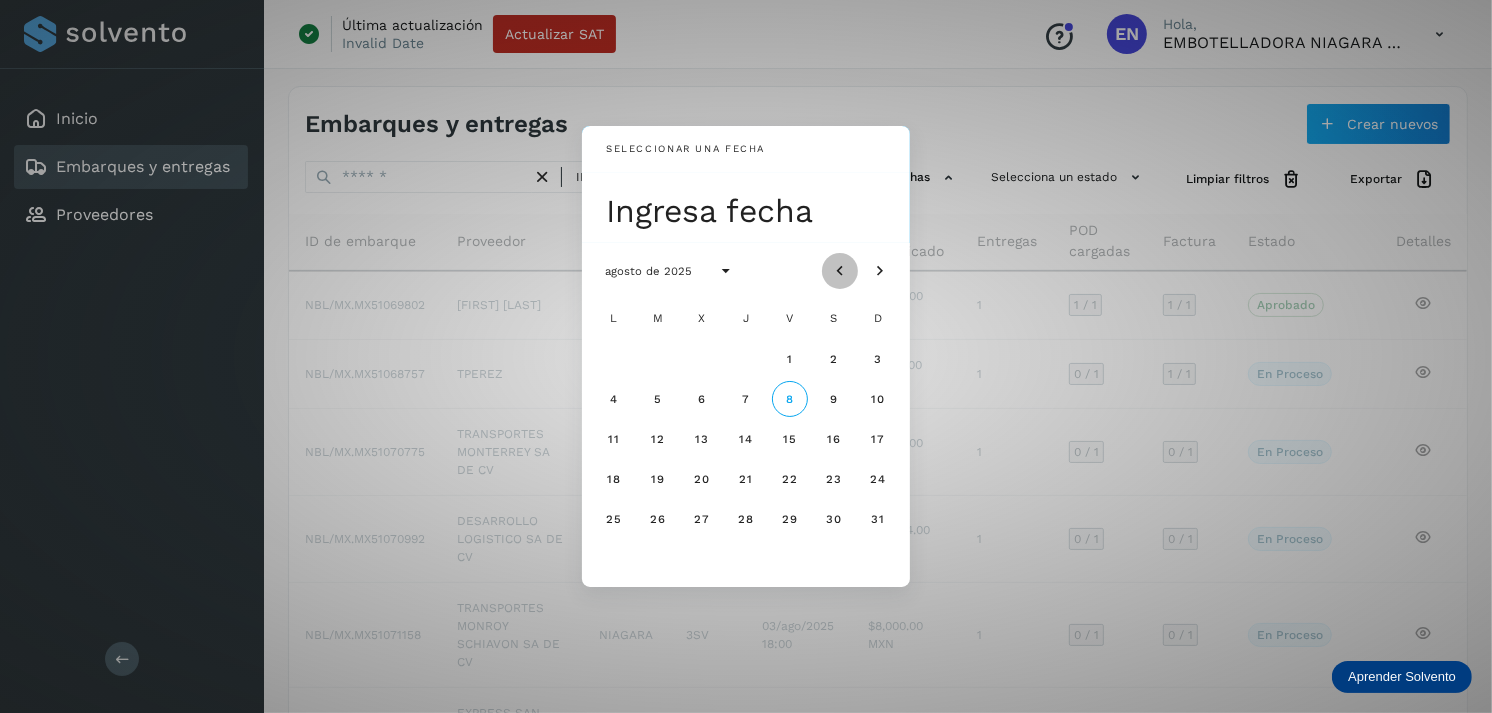 click at bounding box center [840, 271] 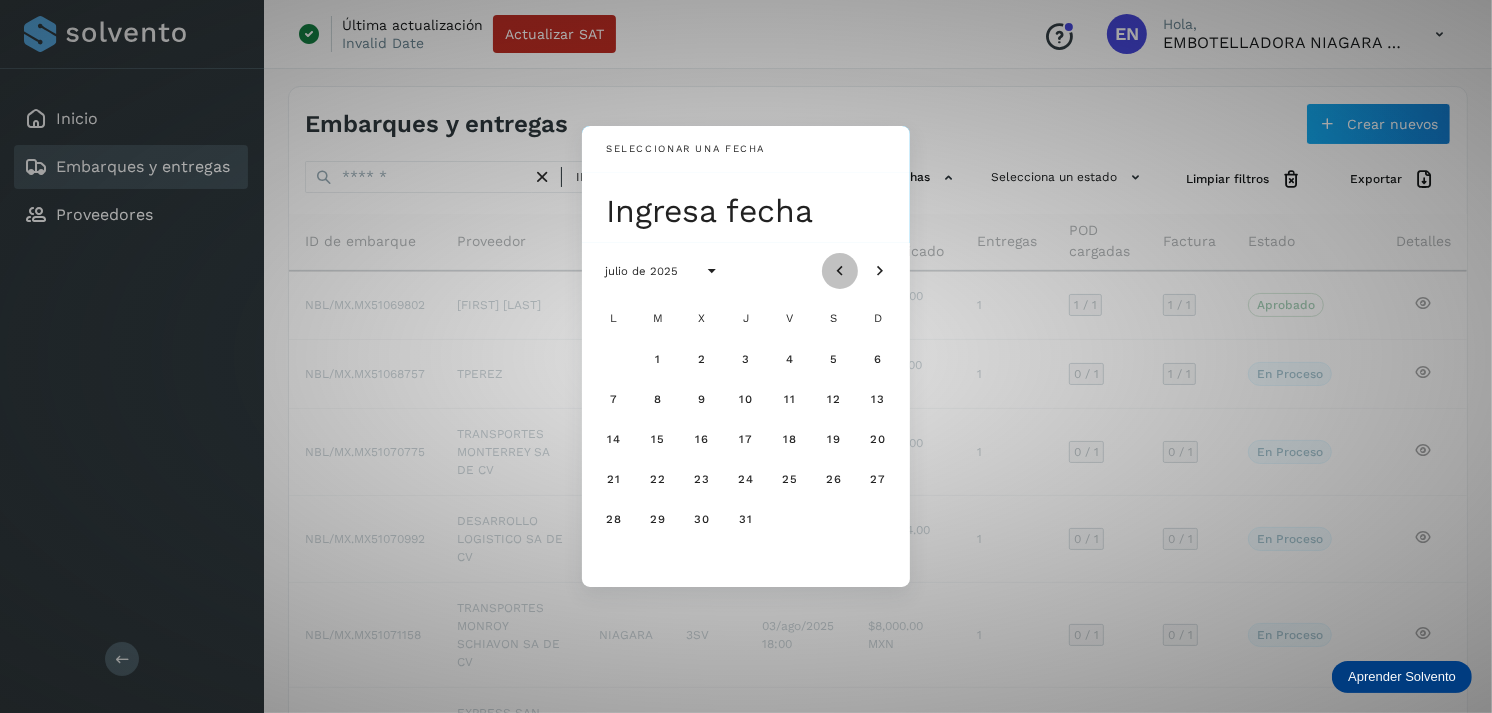 click at bounding box center (840, 271) 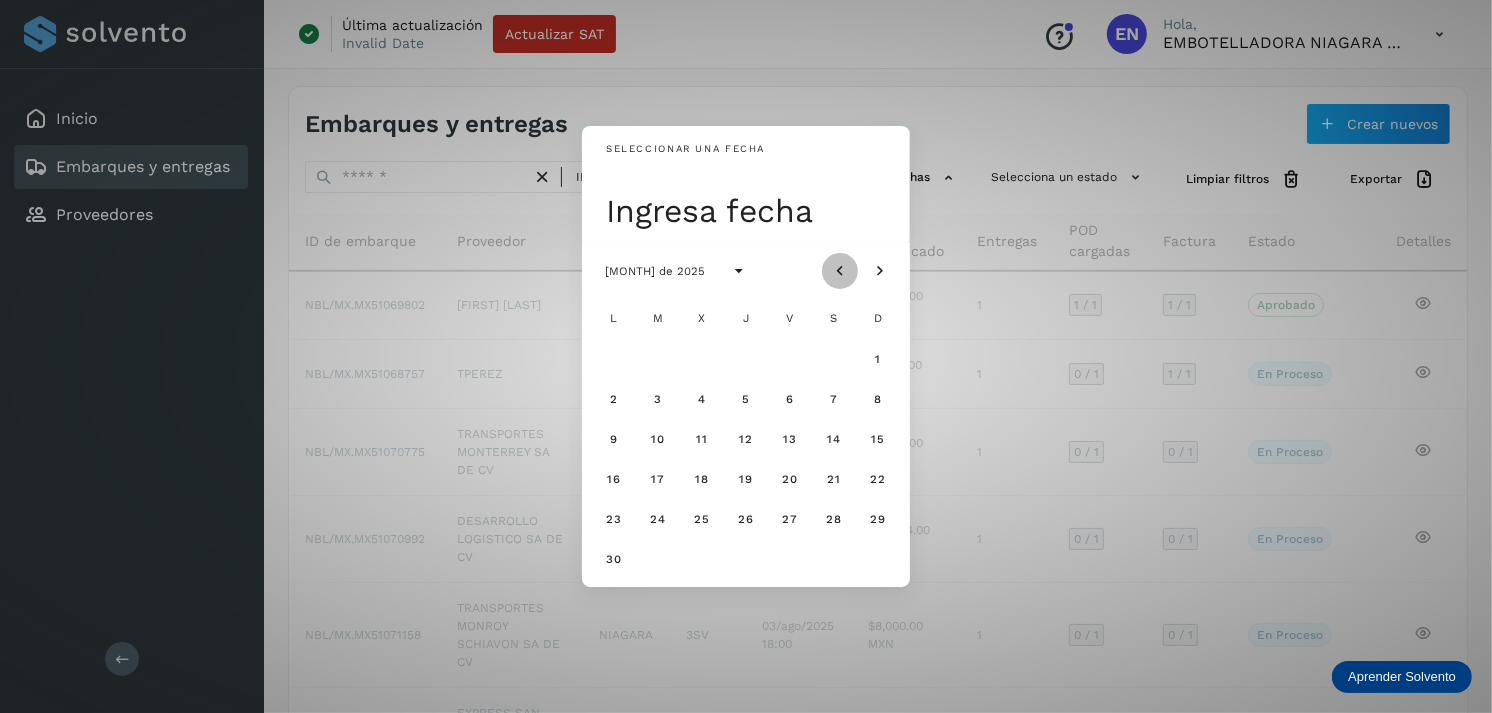 click at bounding box center [840, 271] 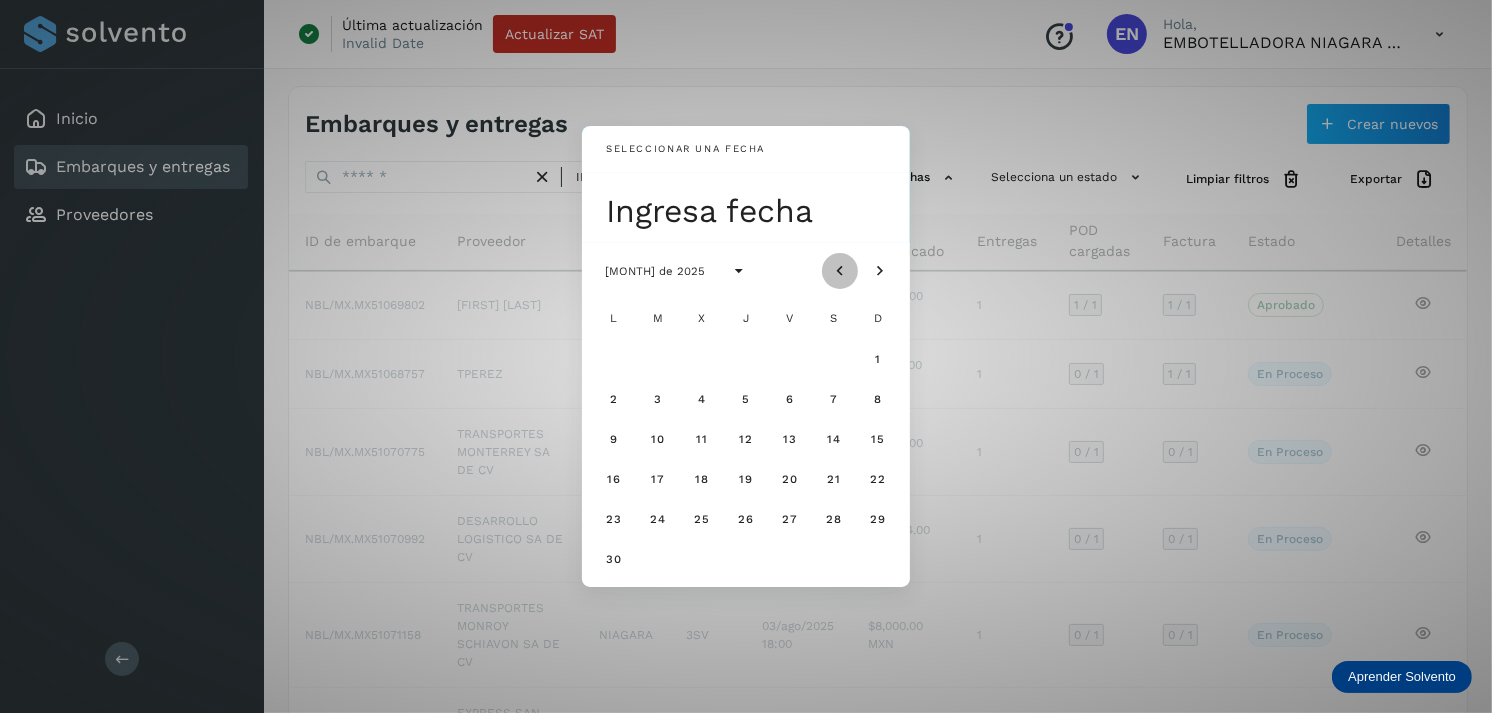 click at bounding box center [840, 271] 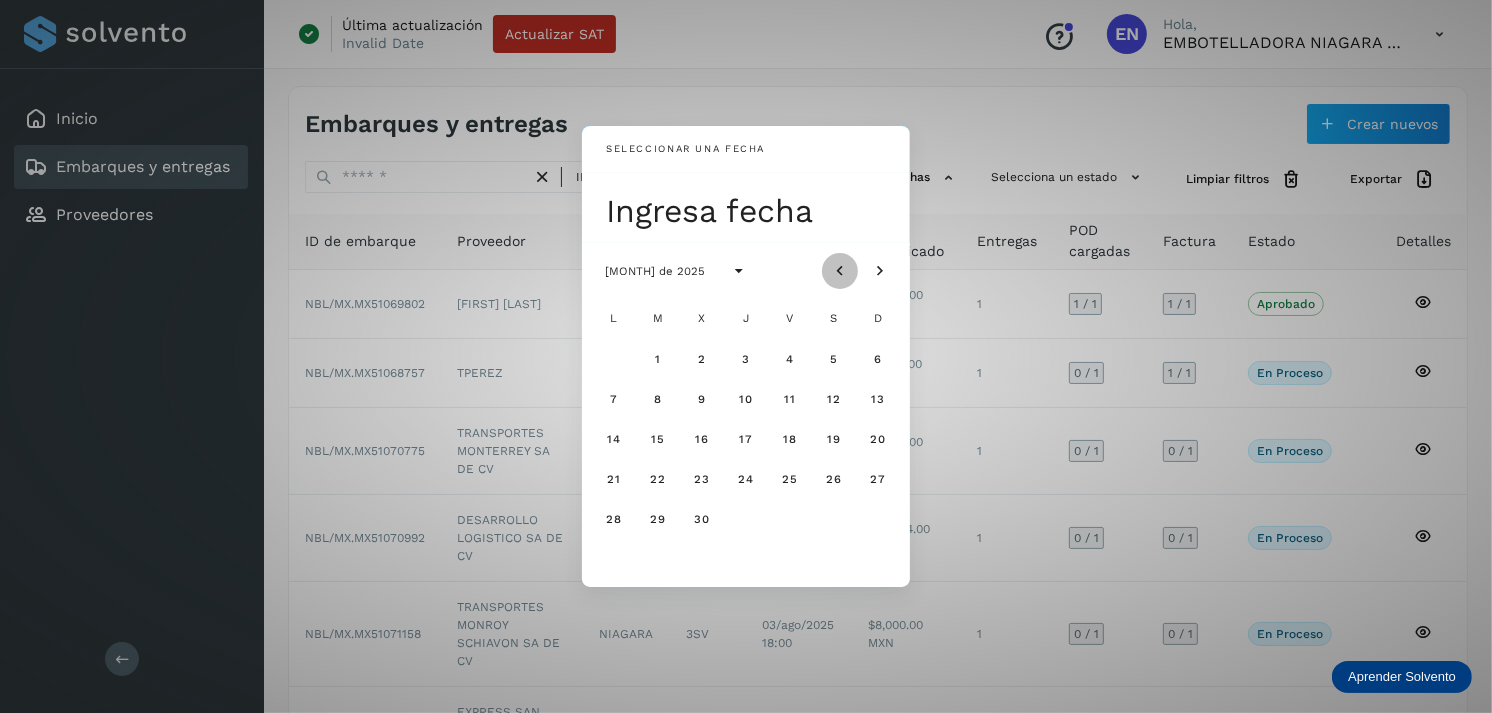 click at bounding box center (840, 271) 